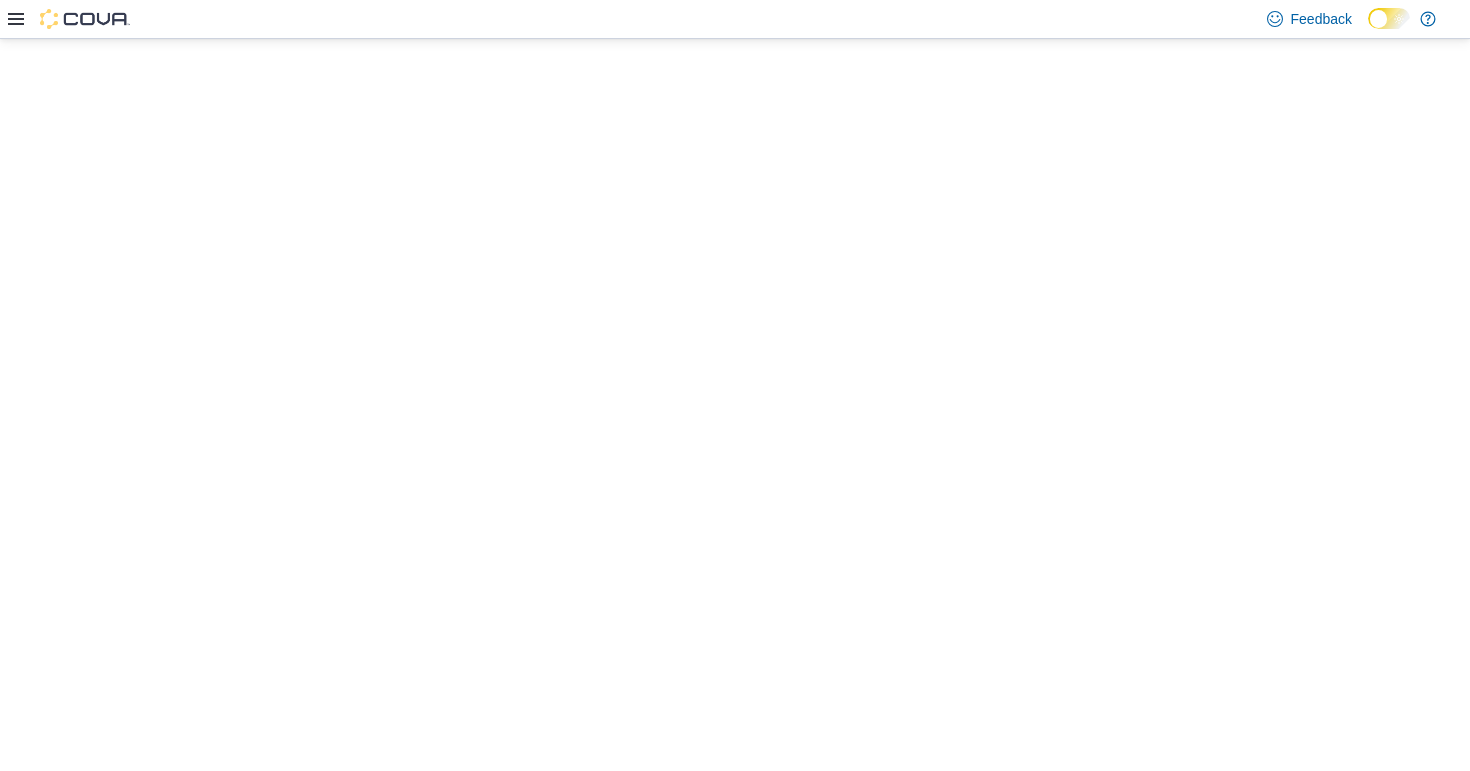 scroll, scrollTop: 0, scrollLeft: 0, axis: both 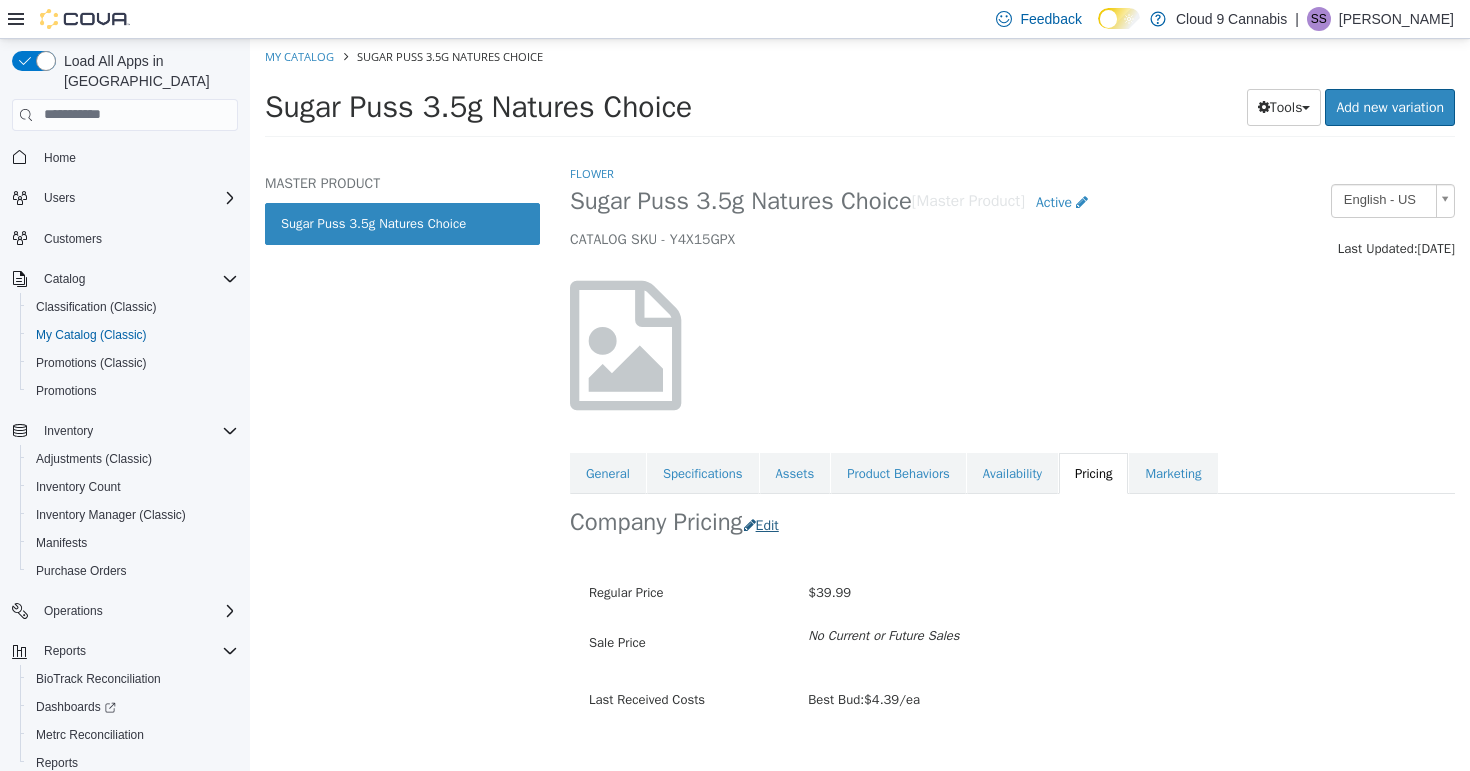 click on "Edit" at bounding box center [766, 524] 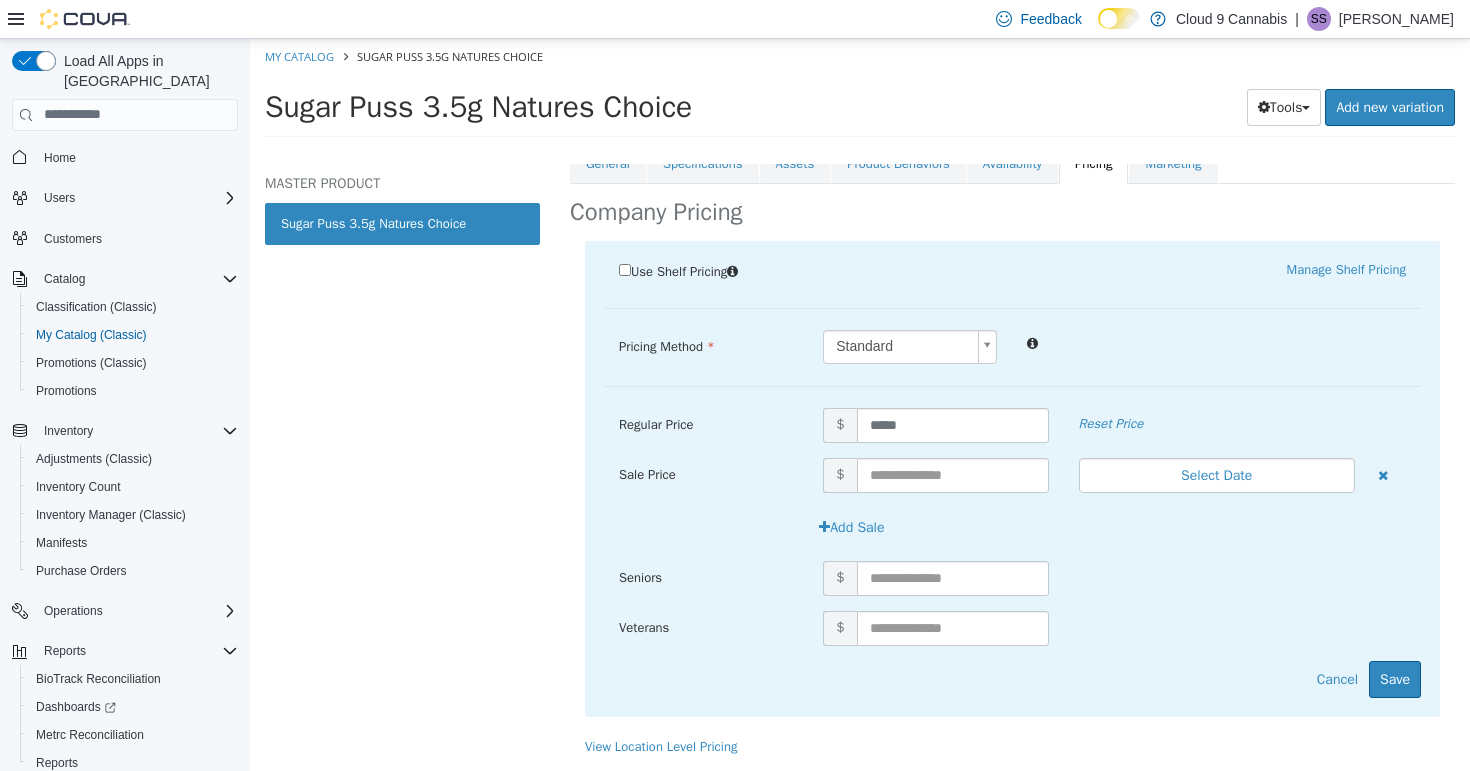 scroll, scrollTop: 332, scrollLeft: 0, axis: vertical 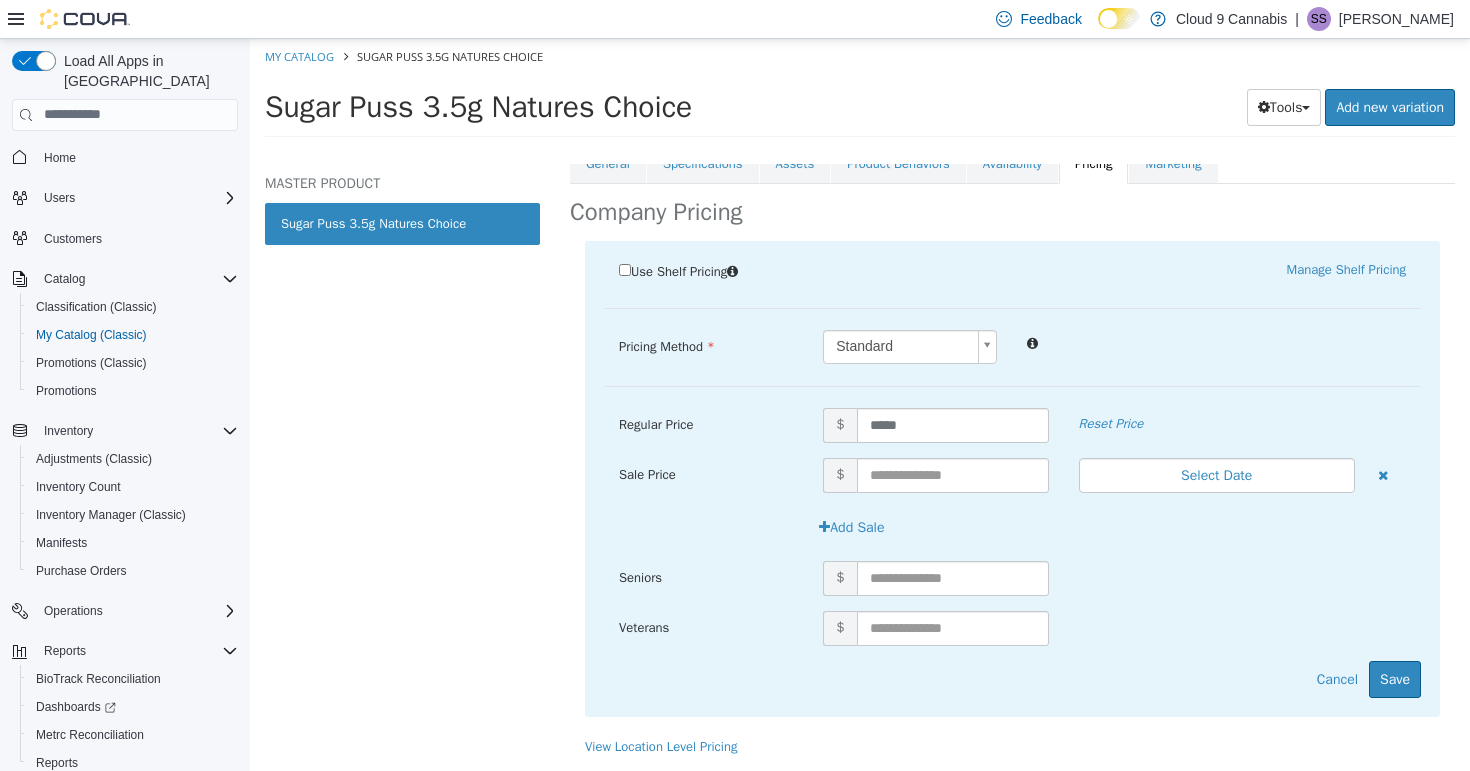 click on "Flower
Sugar Puss 3.5g Natures Choice
[Master Product] Active   CATALOG SKU - Y4X15GPX     English - US                             Last Updated:  July 9, 2025
General Specifications Assets Product Behaviors Availability Pricing
Marketing Company Pricing
Use Shelf Pricing    Manage Shelf Pricing Shelf Price     Select a Shelf Price                             Shelf Price is required Pricing Method     Standard                             * Regular Price $ ***** Reset Price Sale Price $ Select Date     (UTC-5) Chicago                                Add Sale Seniors $ Veterans $ Cancel Save View Location Level Pricing" at bounding box center (1012, 466) 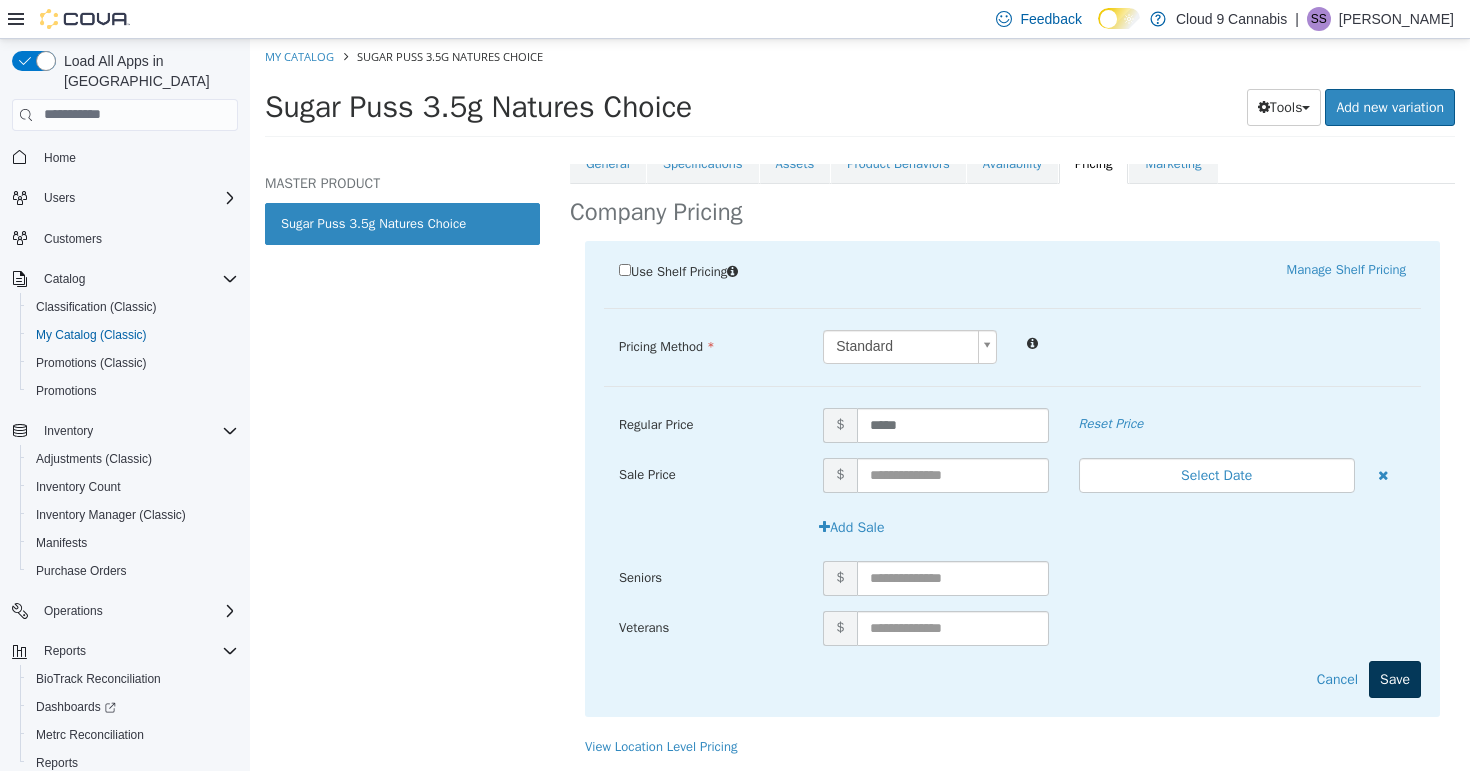 click on "Save" at bounding box center (1395, 678) 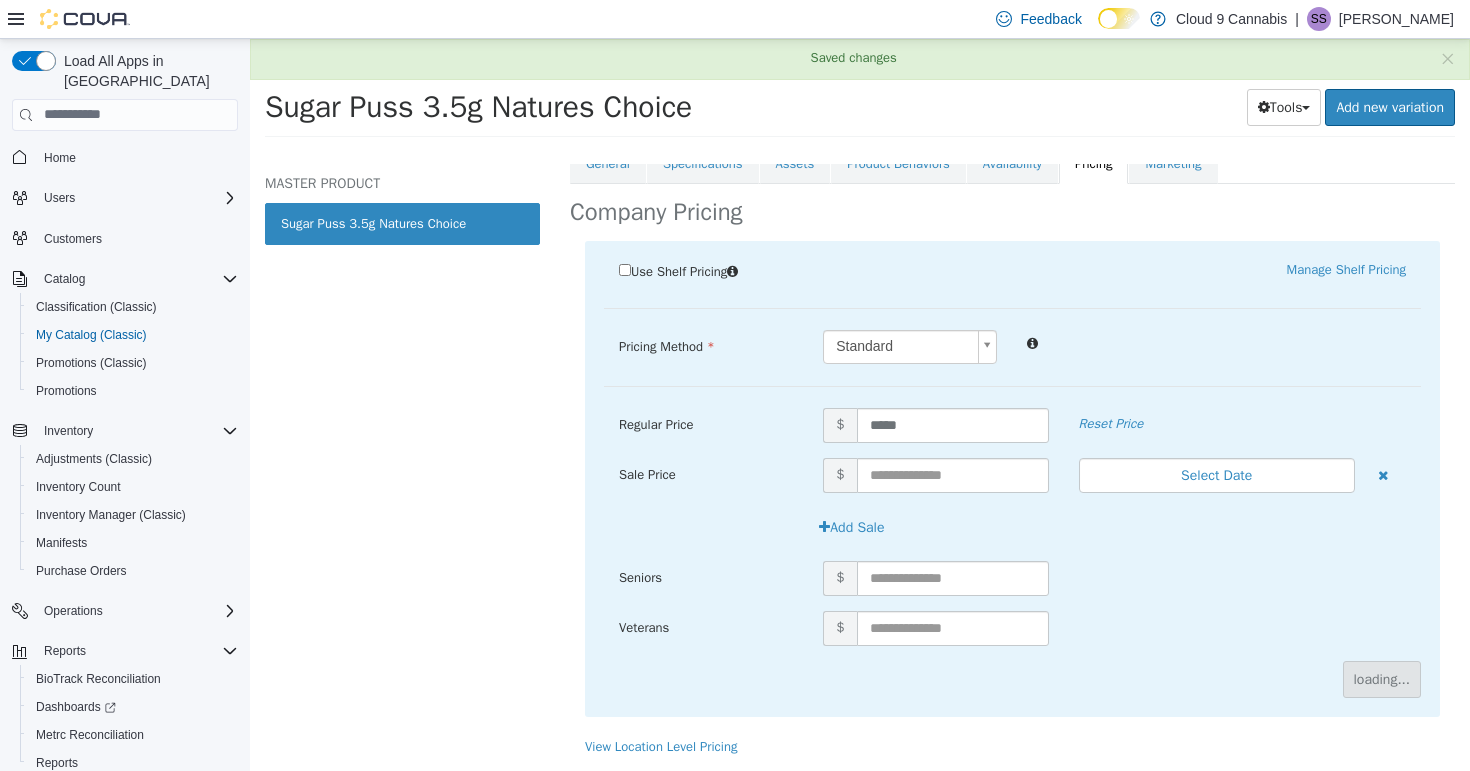 scroll, scrollTop: 59, scrollLeft: 0, axis: vertical 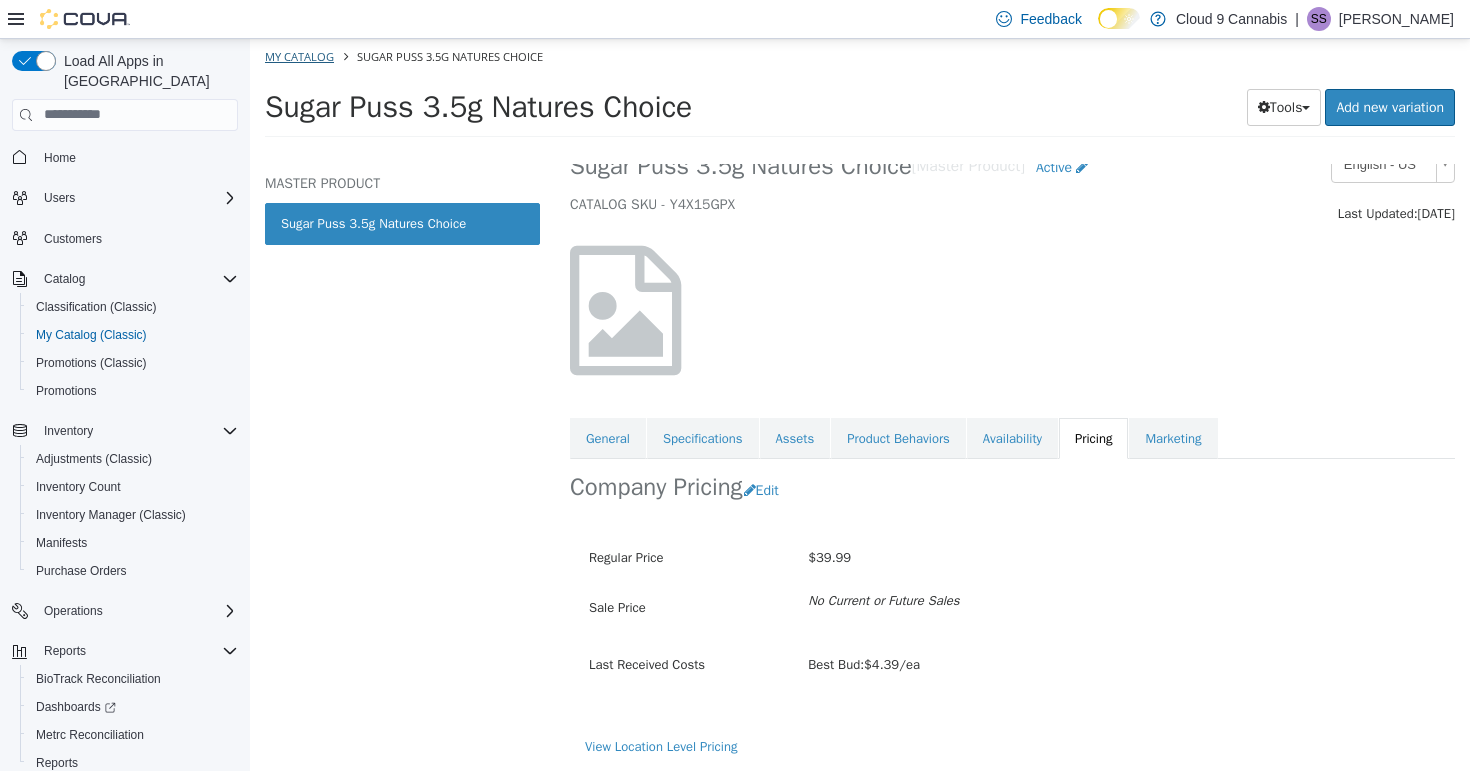 click on "My Catalog" at bounding box center (299, 55) 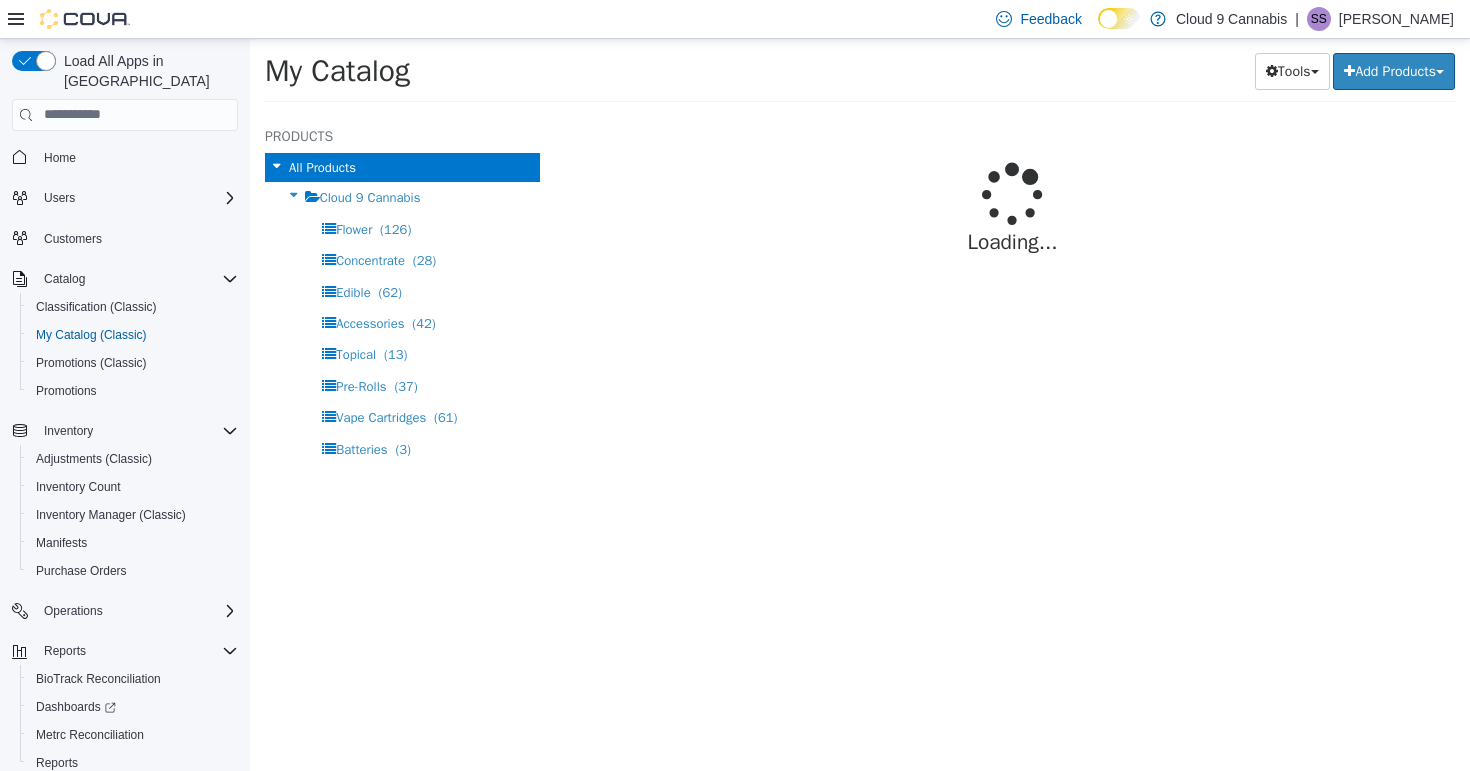 select on "**********" 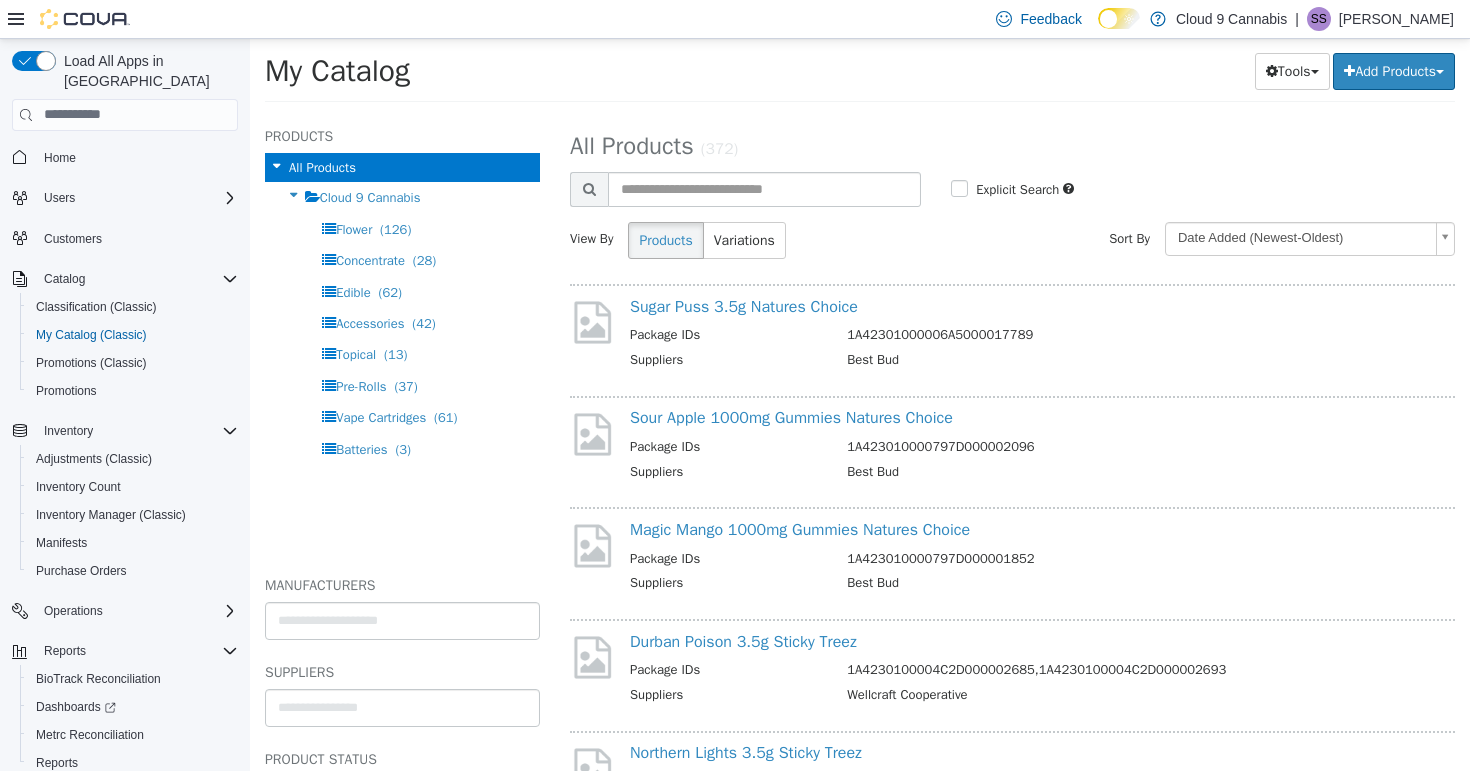 click on "Sugar Puss 3.5g Natures Choice
Package IDs 1A42301000006A5000017789
Suppliers Best Bud" at bounding box center [1012, 333] 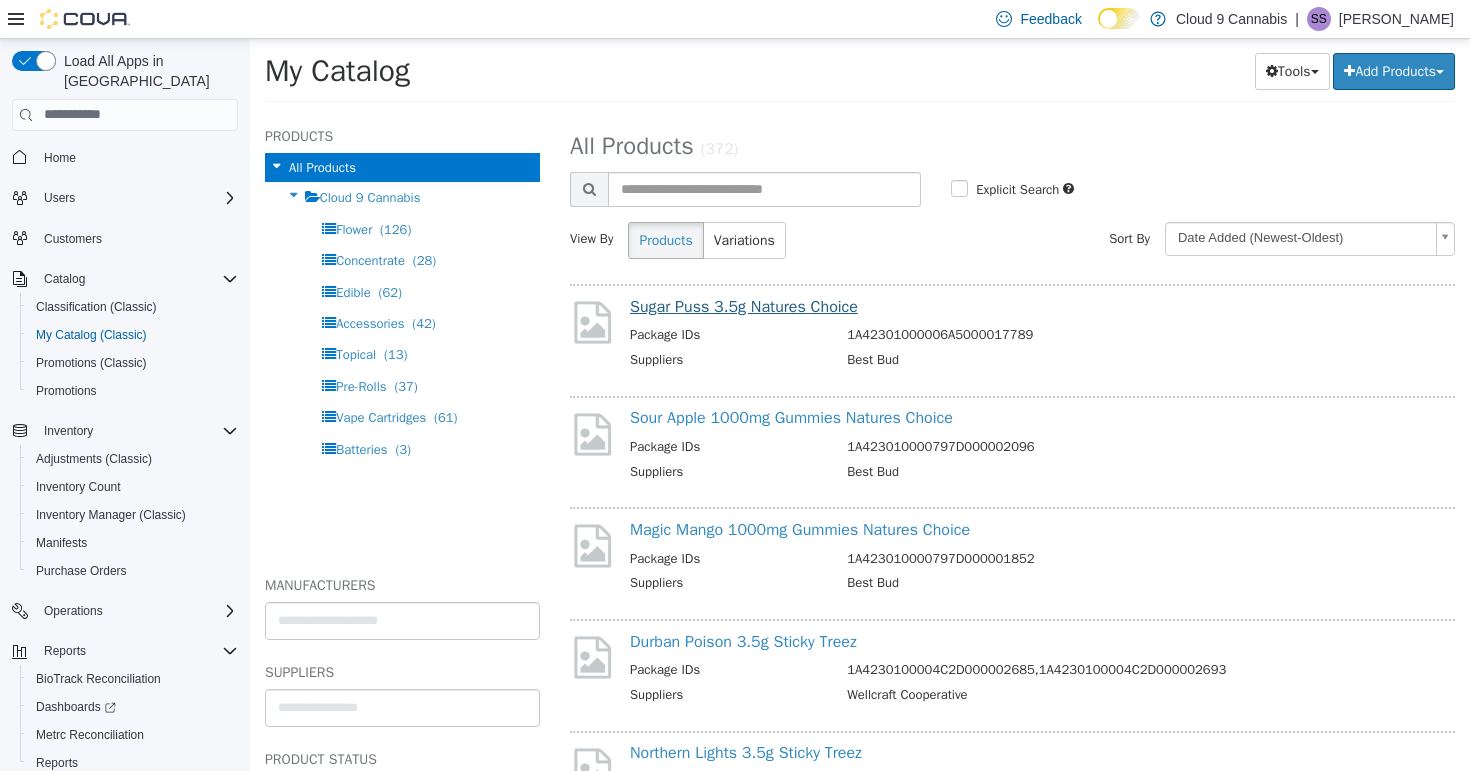 click on "Sugar Puss 3.5g Natures Choice" at bounding box center (744, 306) 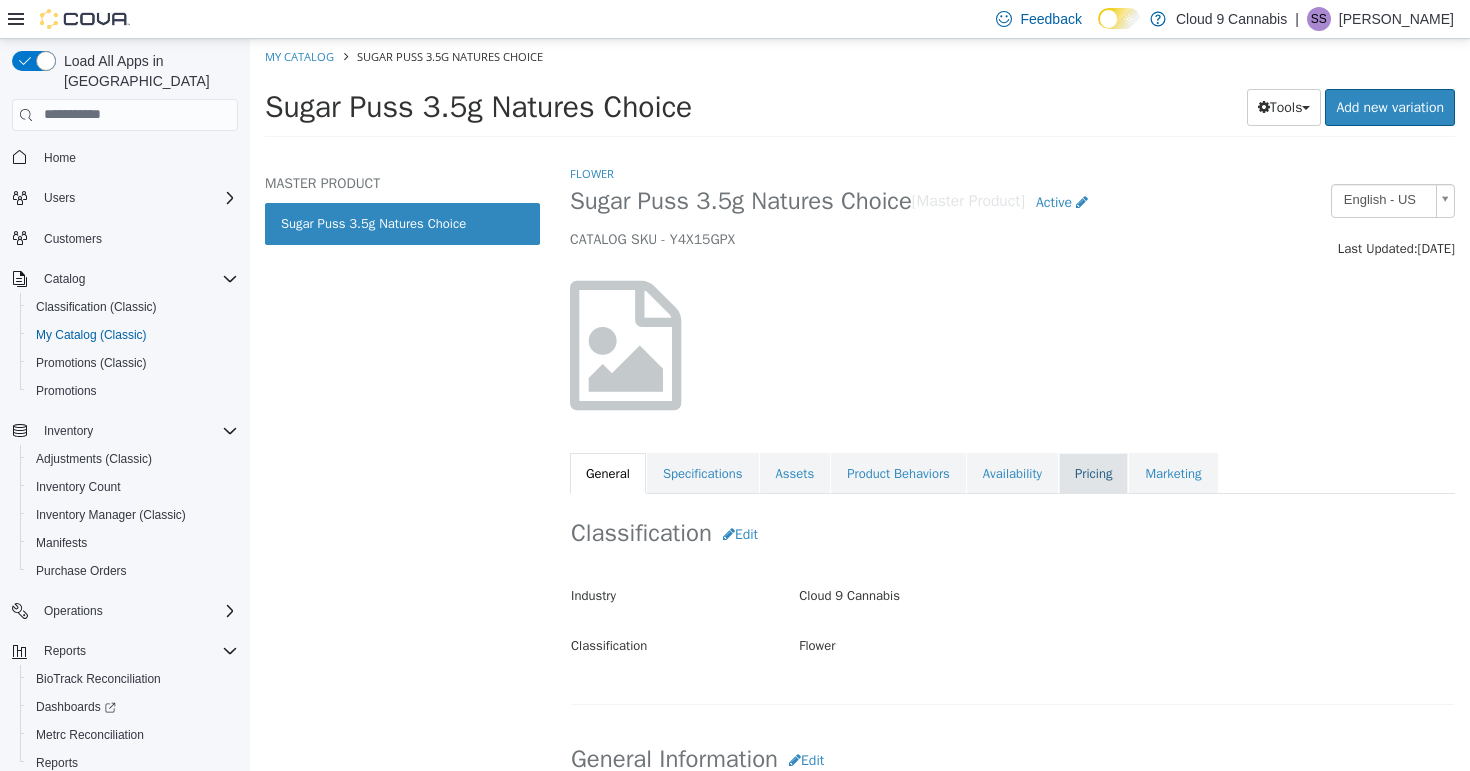 click on "Pricing" at bounding box center [1093, 473] 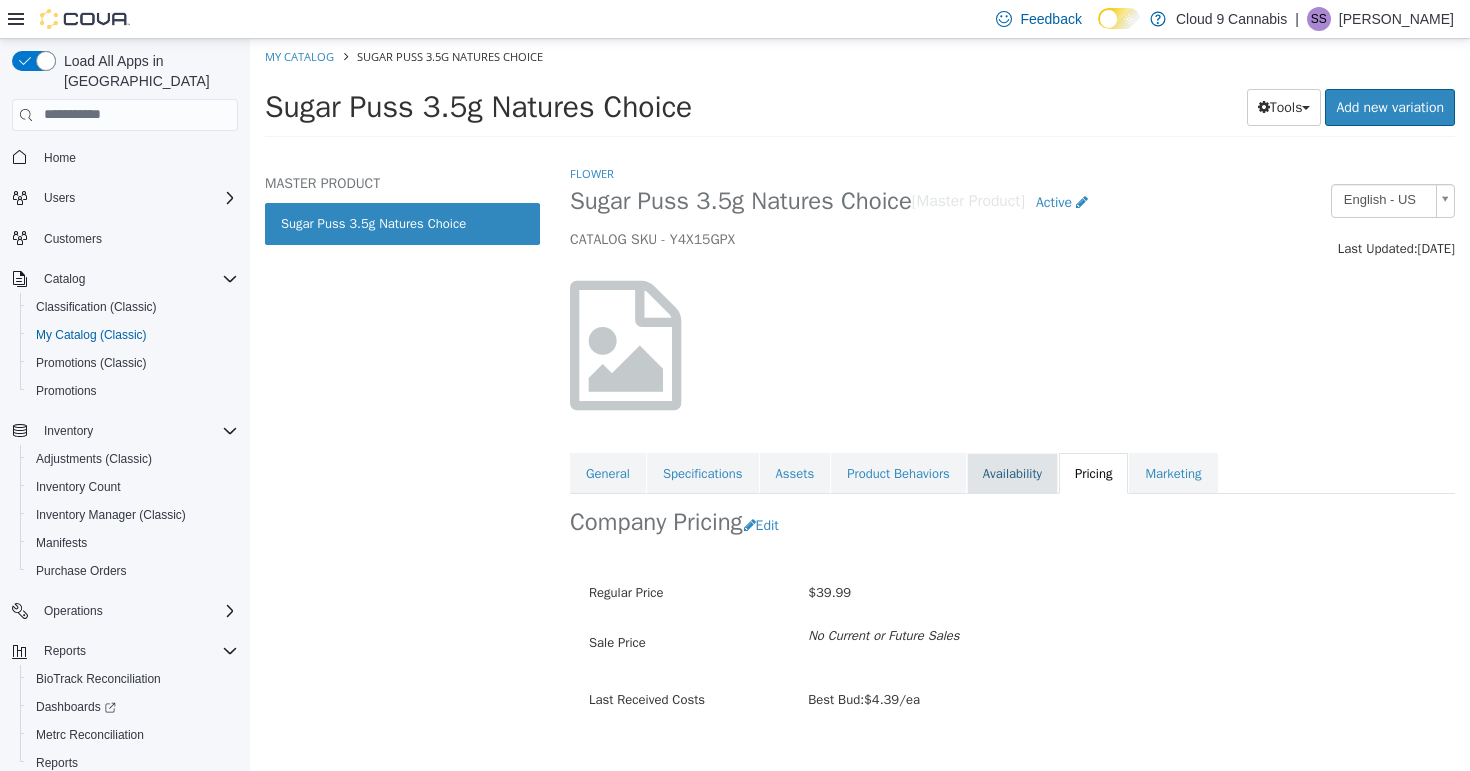 click on "Availability" at bounding box center [1012, 473] 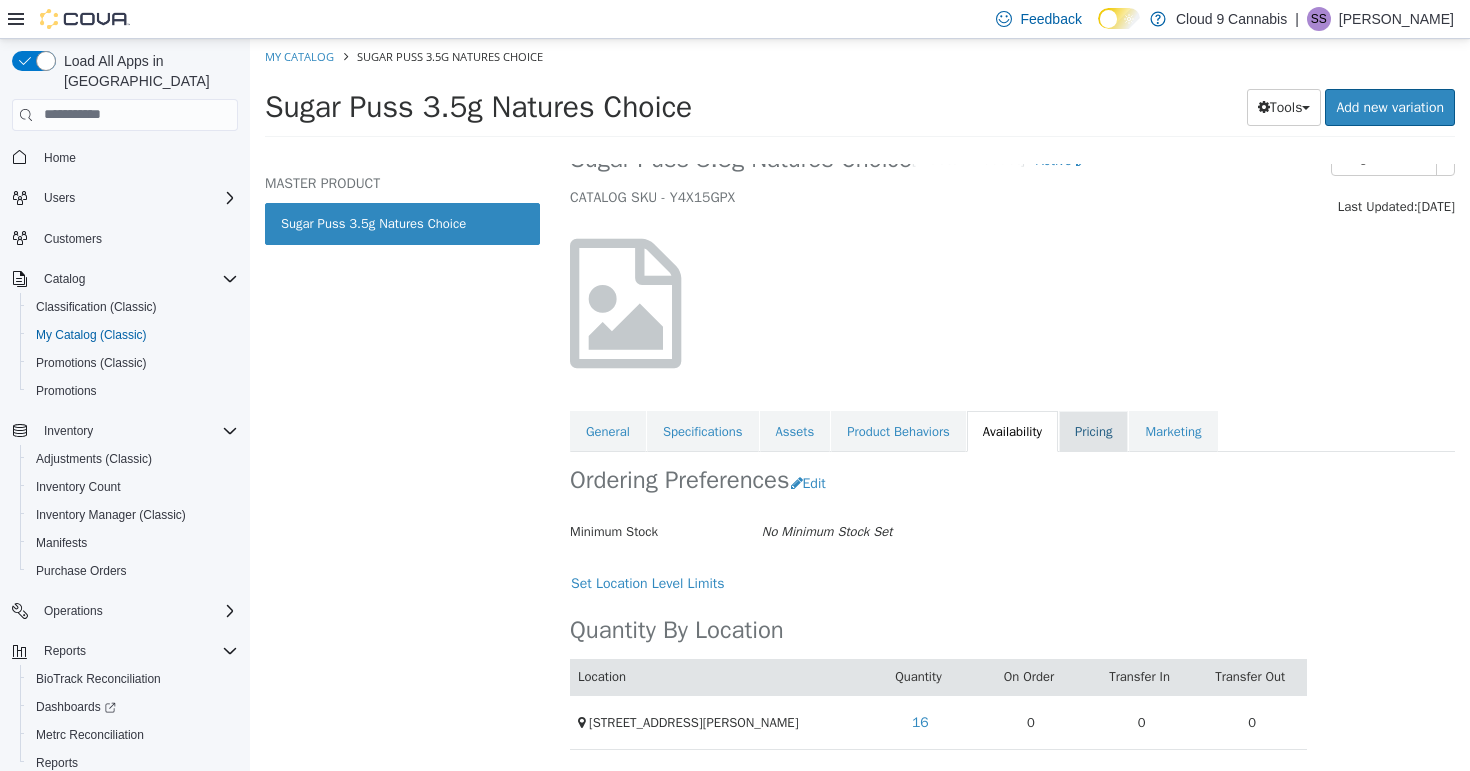 scroll, scrollTop: 66, scrollLeft: 0, axis: vertical 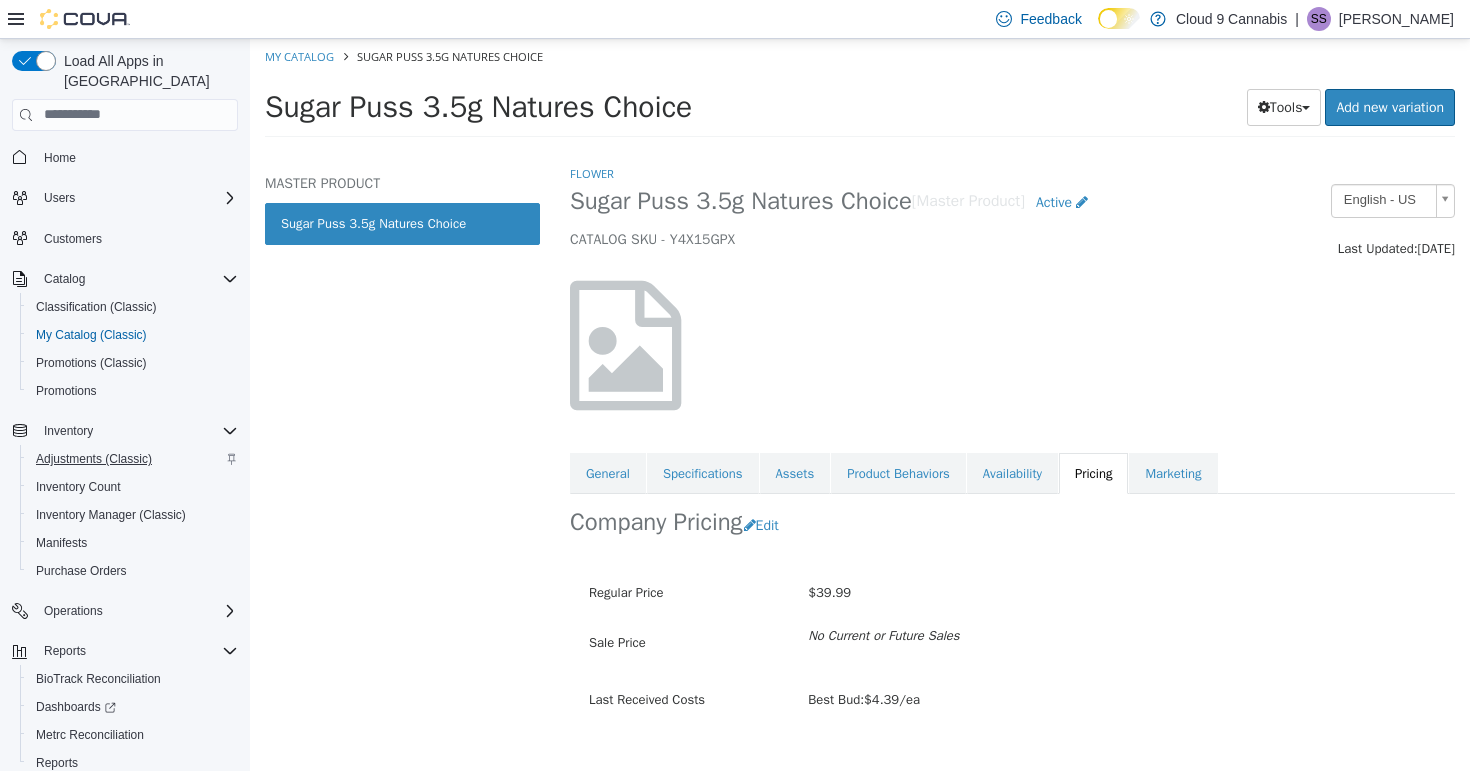 click on "Adjustments (Classic)" at bounding box center (94, 459) 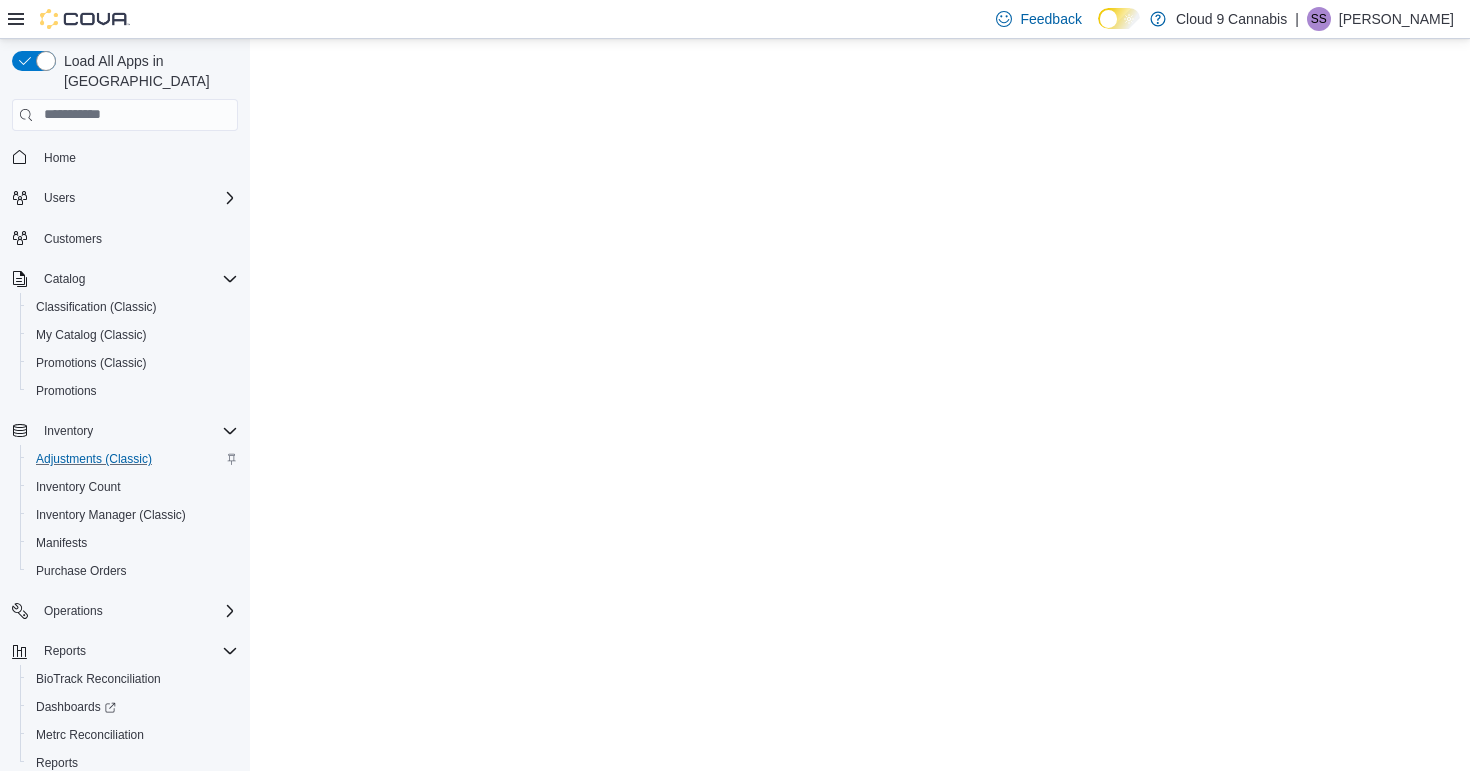 scroll, scrollTop: 0, scrollLeft: 0, axis: both 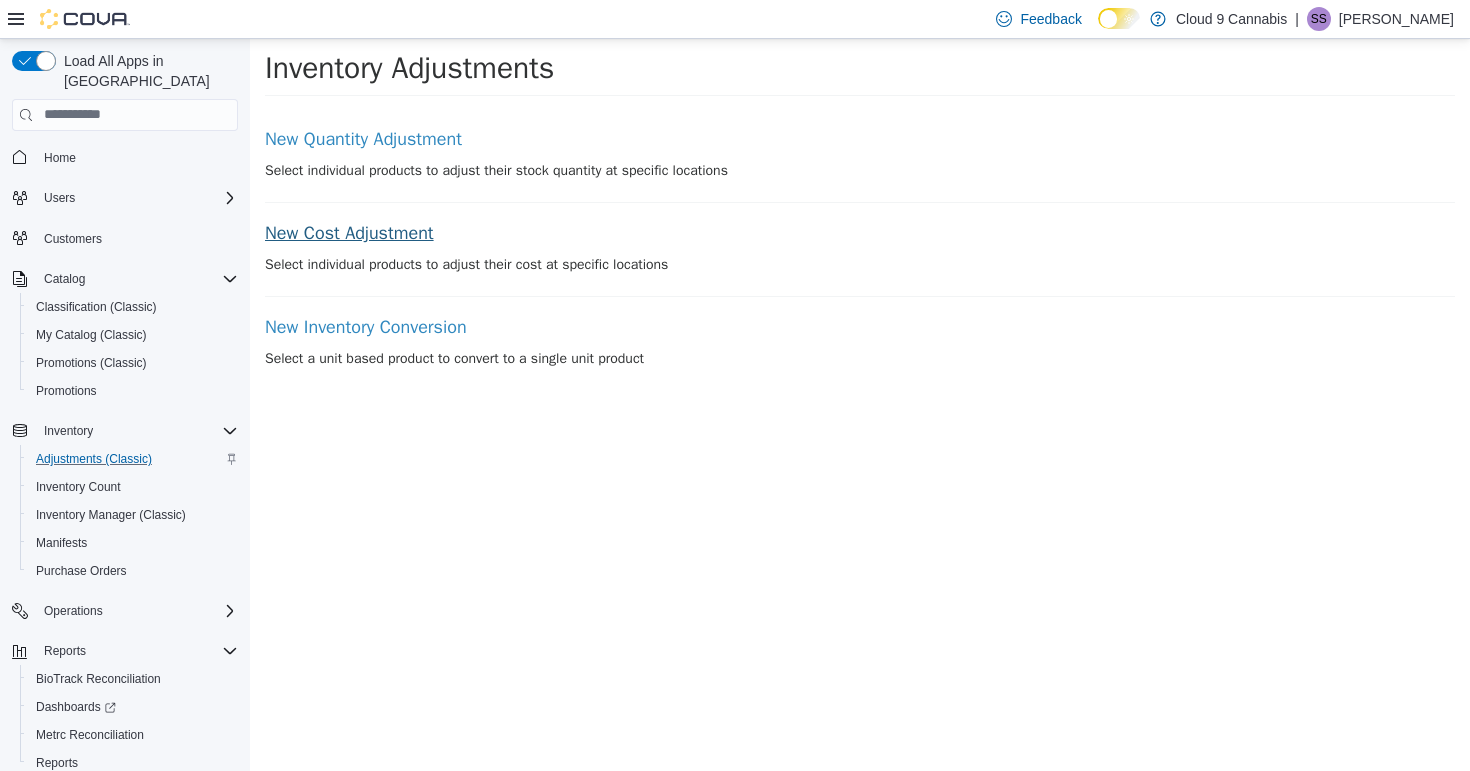click on "New Cost Adjustment" at bounding box center [860, 233] 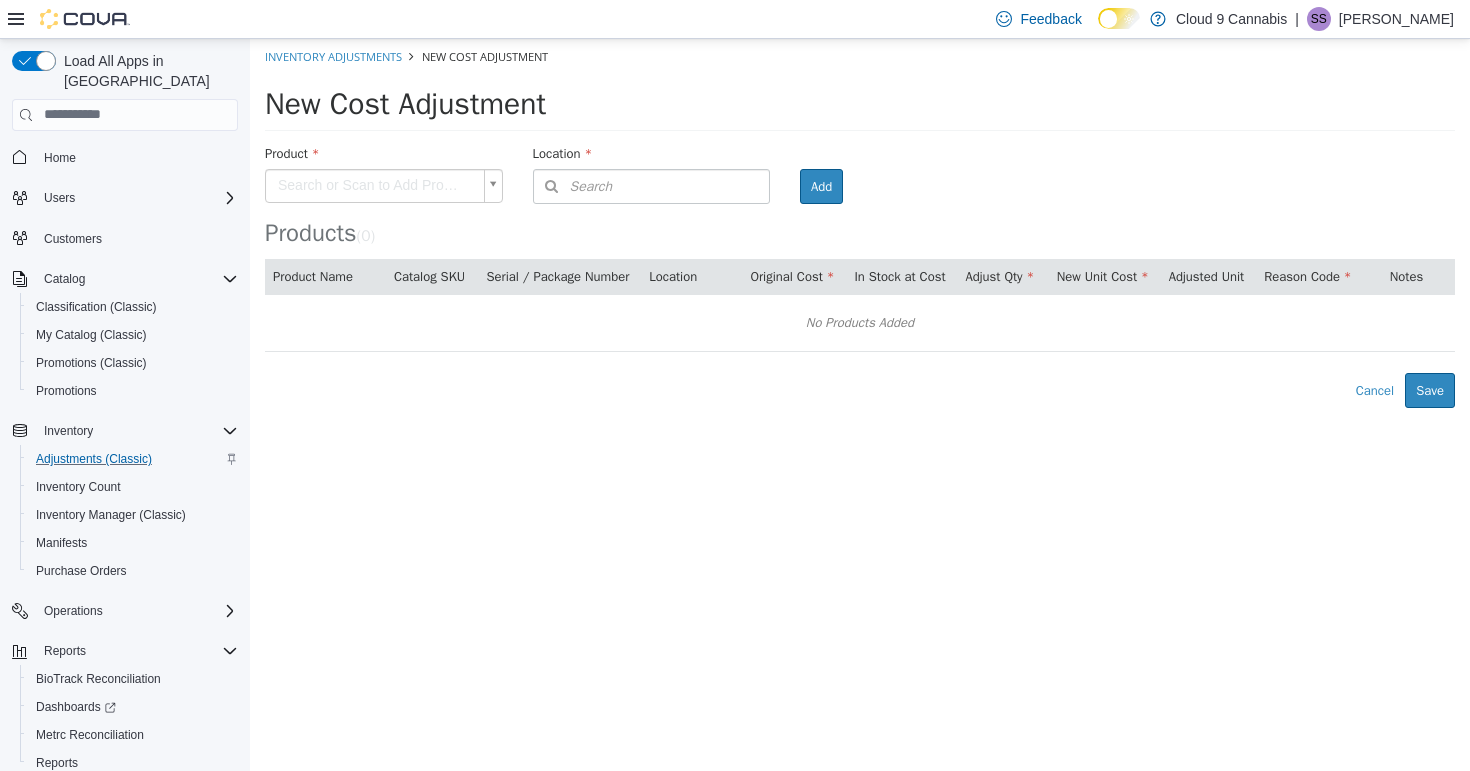 click on "×
Inventory Adjustments
New Cost Adjustment
New Cost Adjustment
Product     Search or Scan to Add Product                             Location Search Type 3 or more characters or browse       Cloud 9 Cannabis     (1)         1295 North Eason Blvd         Room   Add Products  ( 0 ) Product Name Catalog SKU Serial / Package Number Location Original Cost In Stock at Cost Adjust Qty New Unit Cost Adjusted Unit Reason Code Notes No Products Added Error saving adjustment please resolve the errors above. Cancel Save" at bounding box center (860, 222) 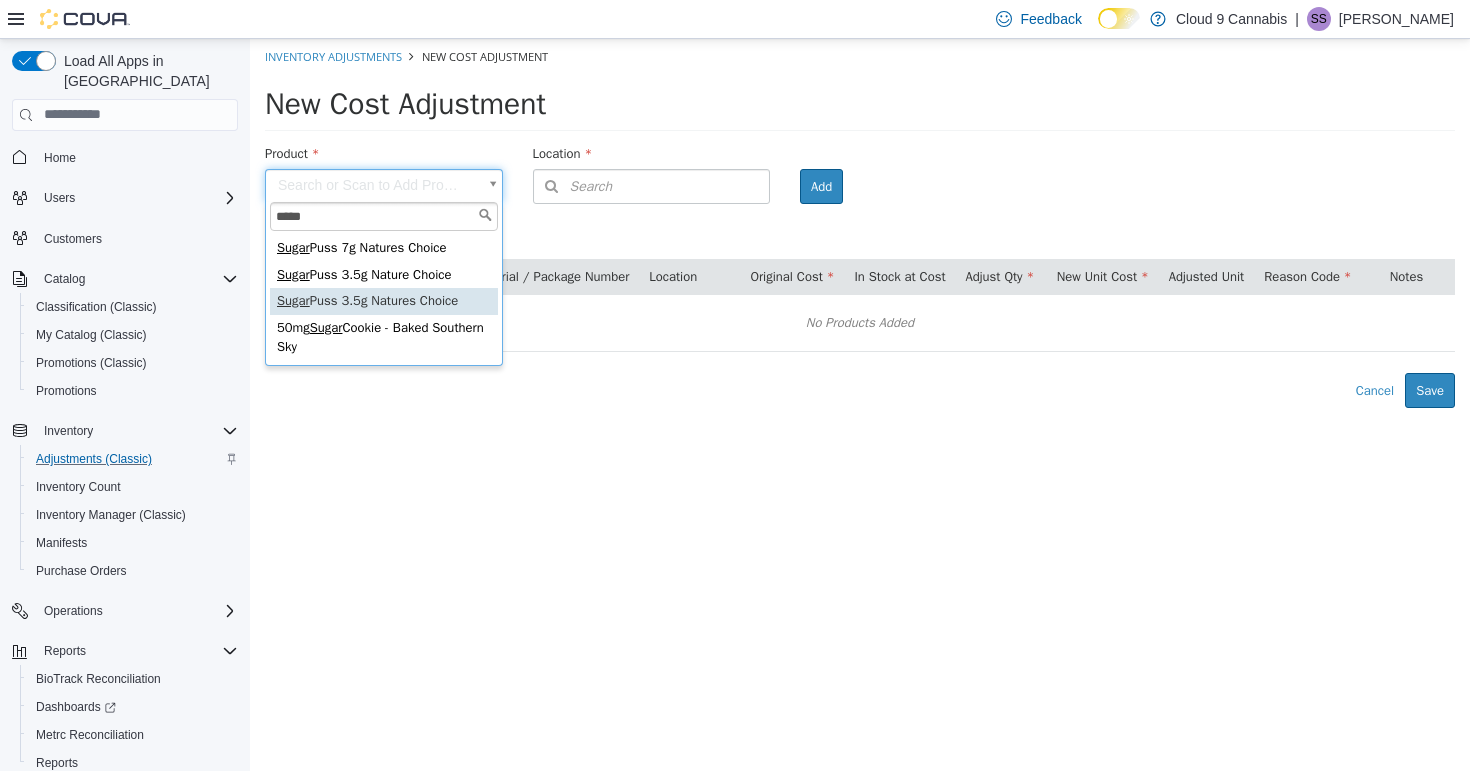 type on "*****" 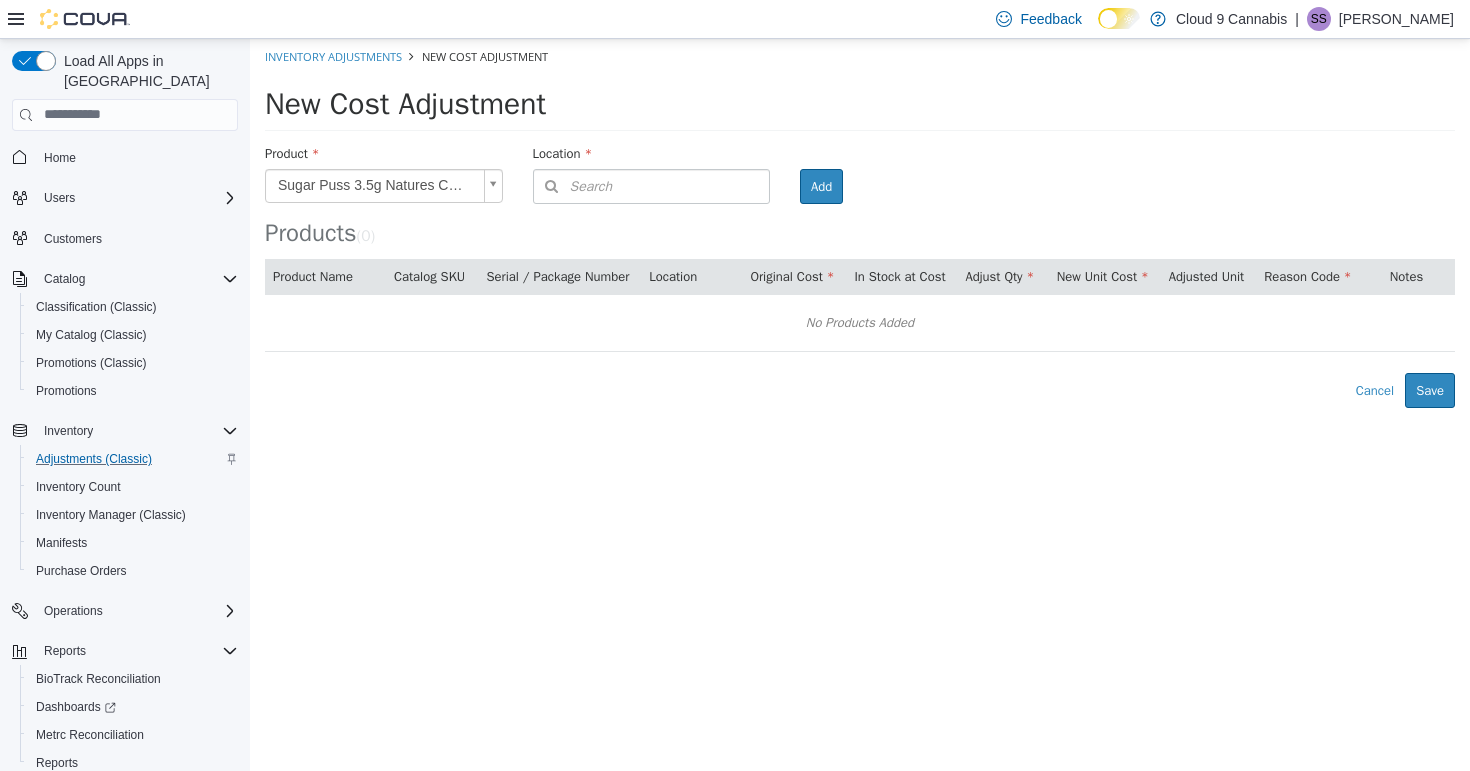 click on "Search" at bounding box center (573, 185) 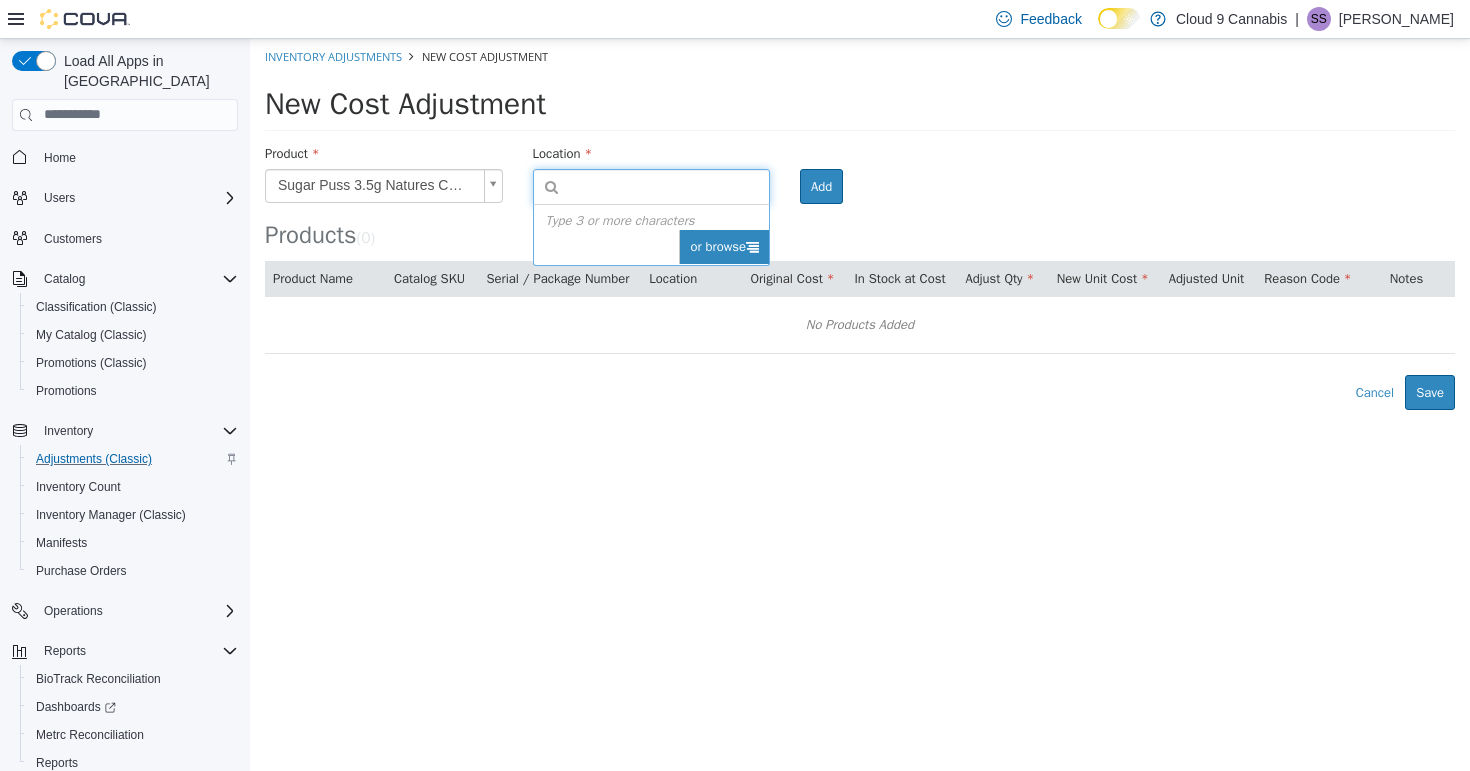 click on "or browse" at bounding box center [724, 246] 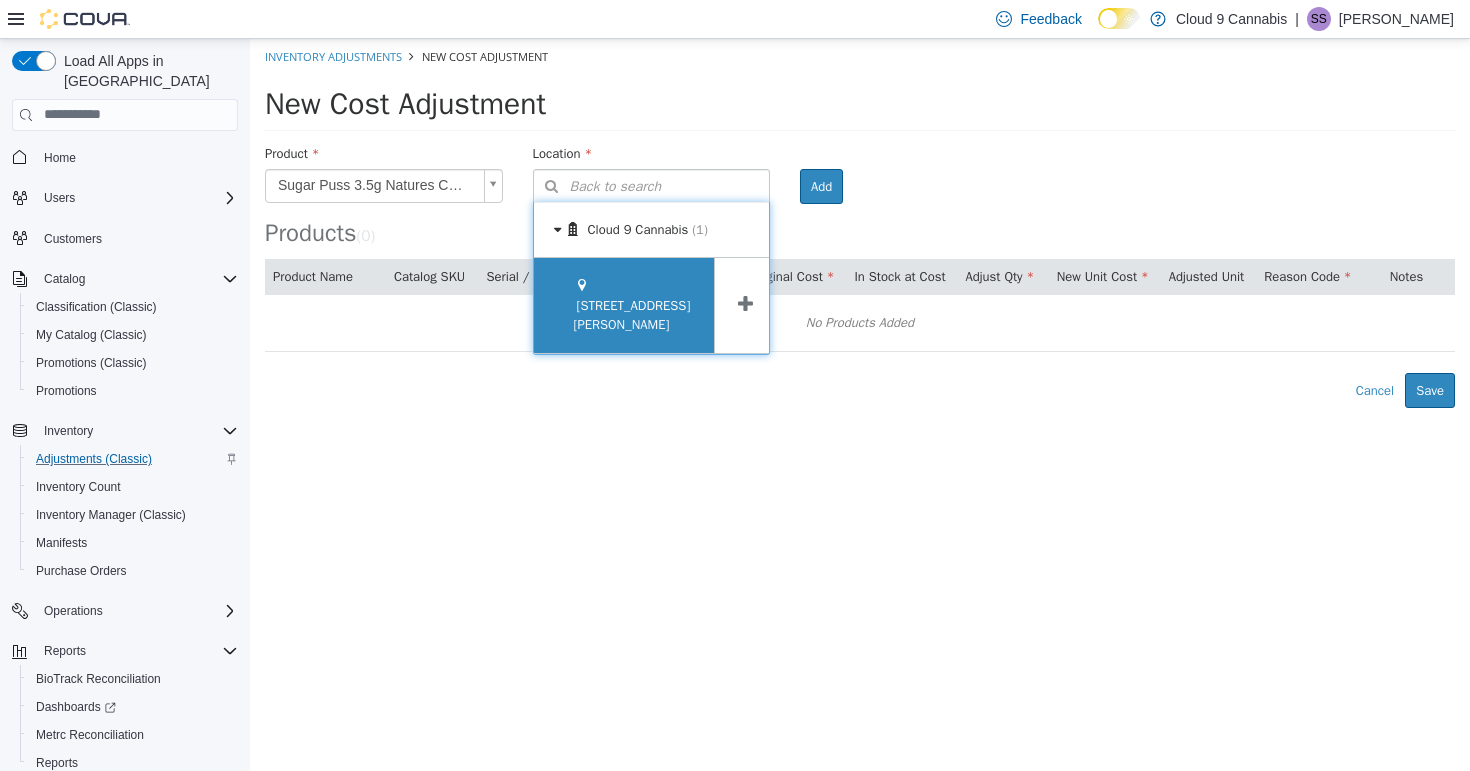click on "[STREET_ADDRESS][PERSON_NAME]" at bounding box center (632, 314) 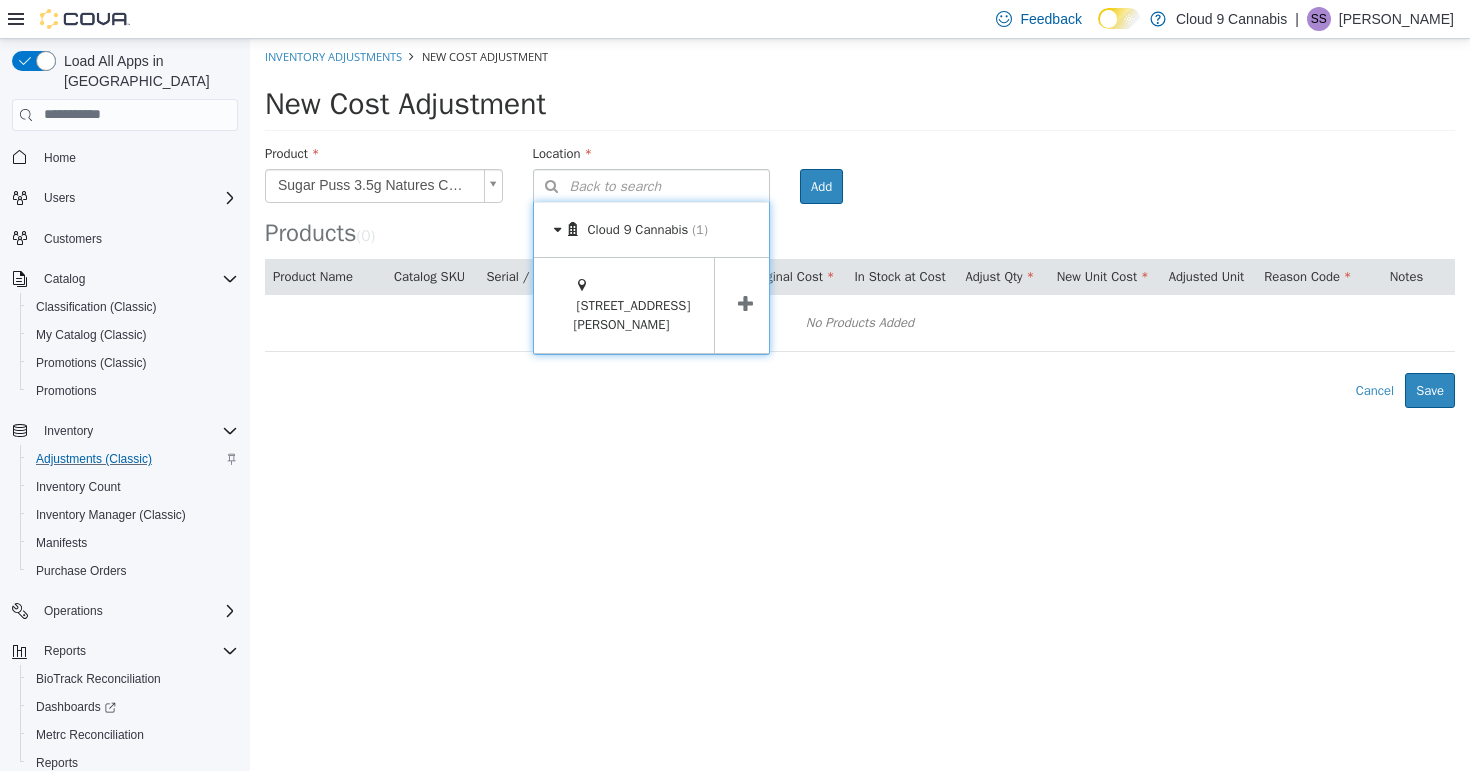 click at bounding box center [745, 304] 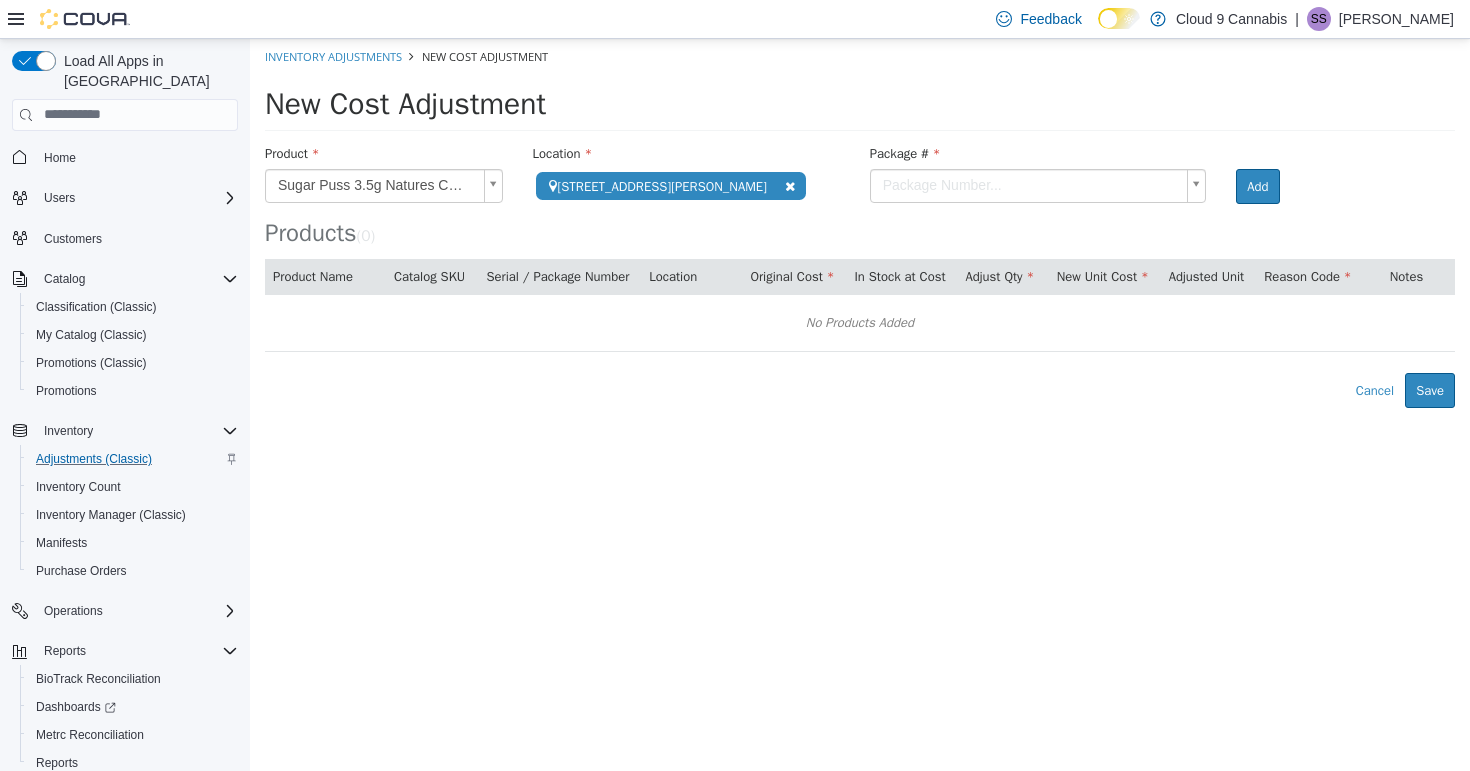 click on "**********" at bounding box center (860, 222) 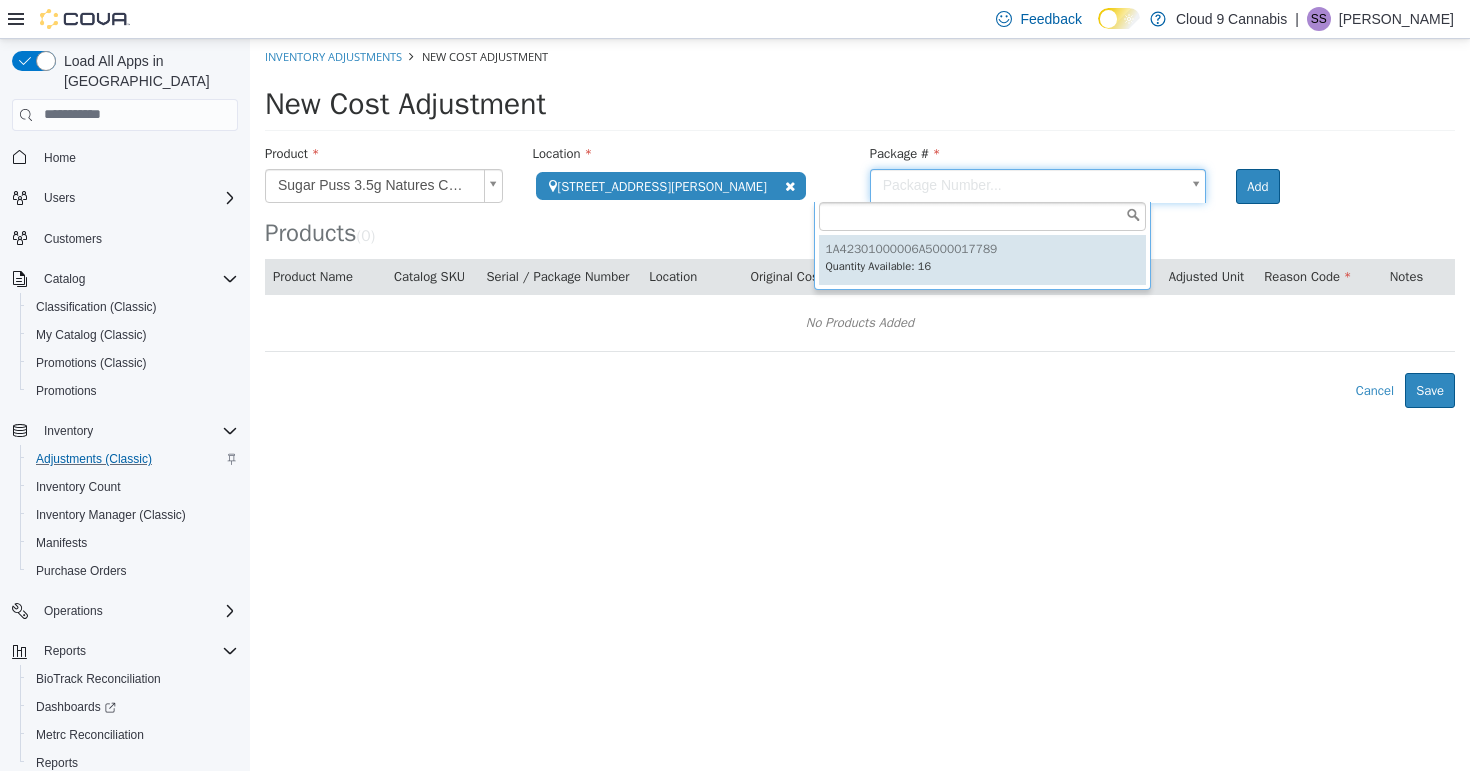 type on "**********" 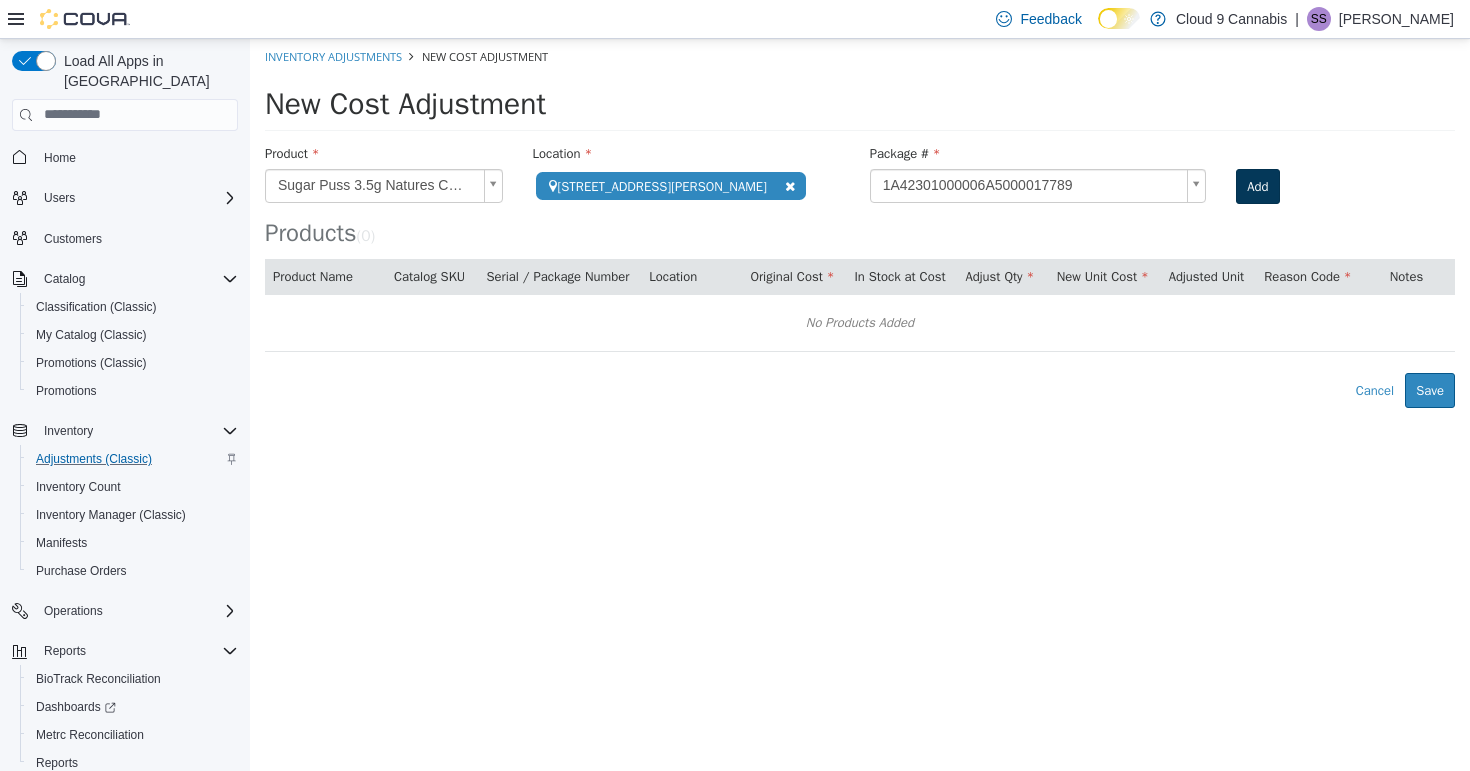 click on "Add" at bounding box center [1257, 186] 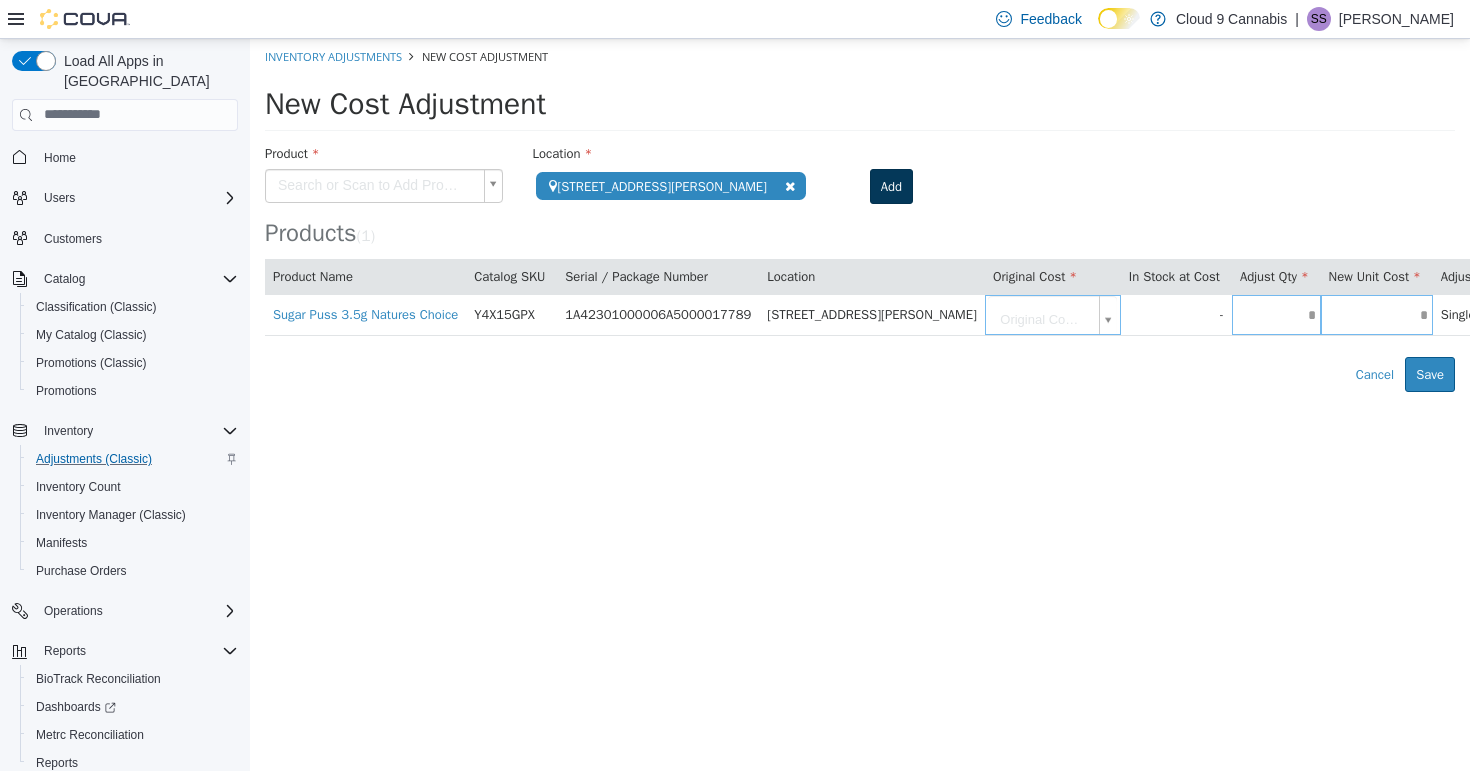 type 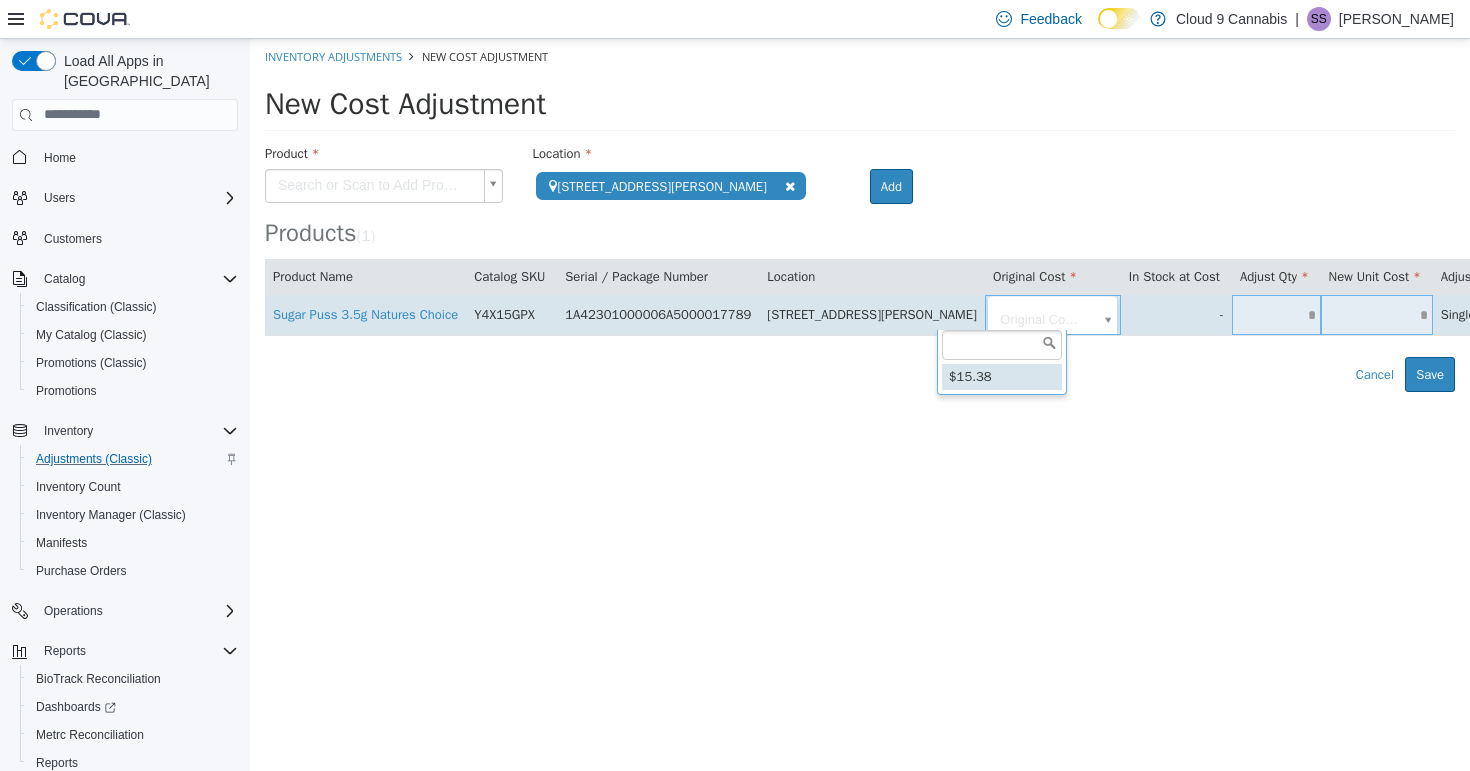 click on "**********" at bounding box center (860, 214) 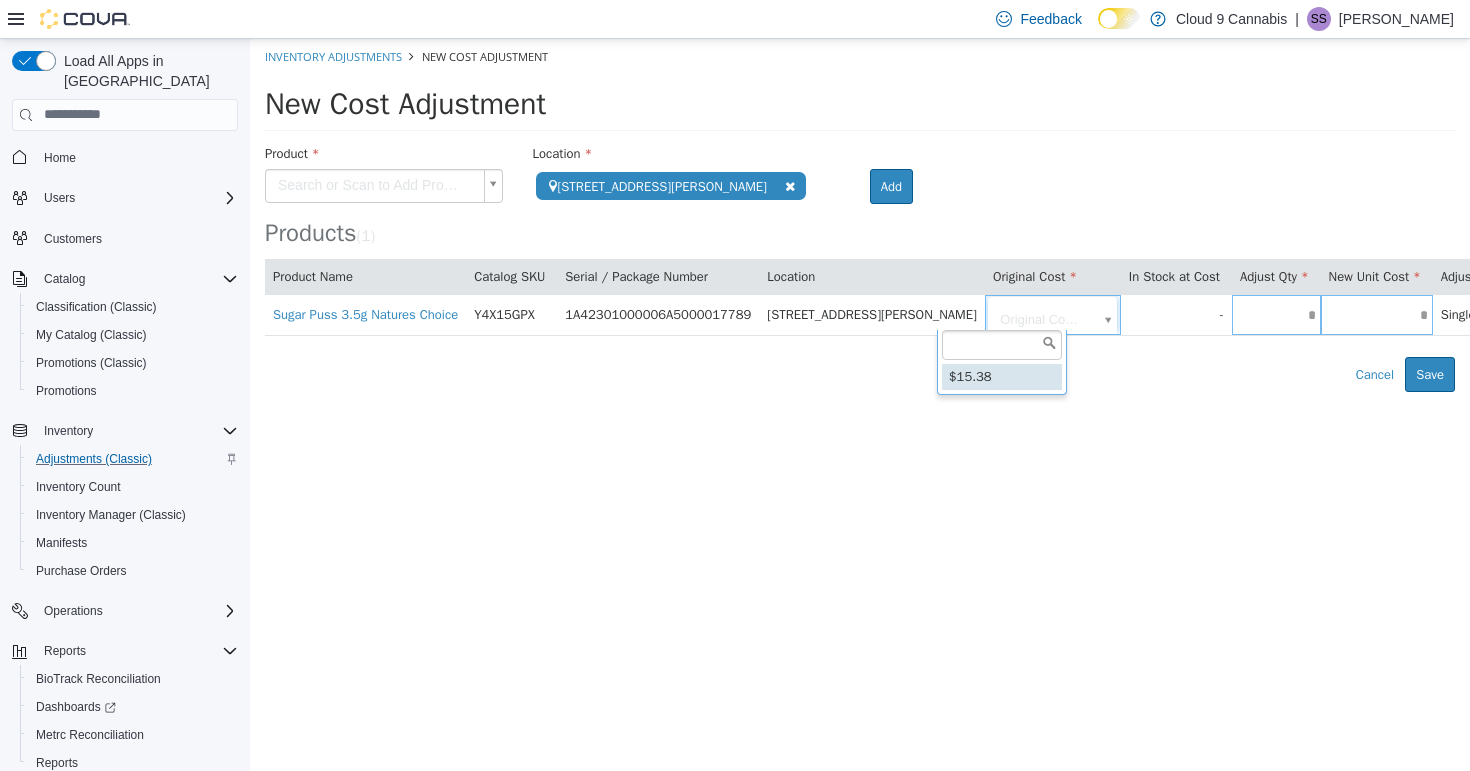 type on "*" 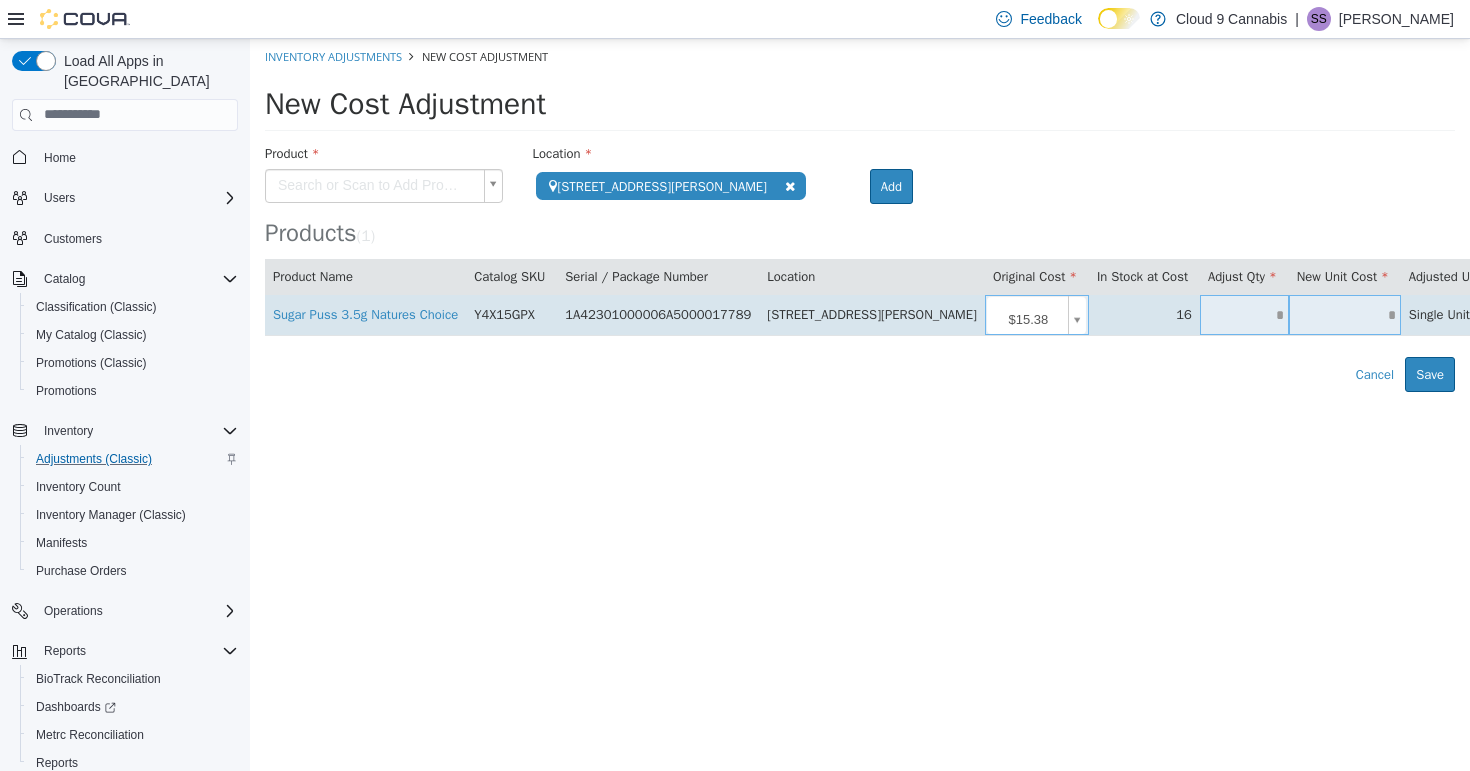click at bounding box center [1244, 314] 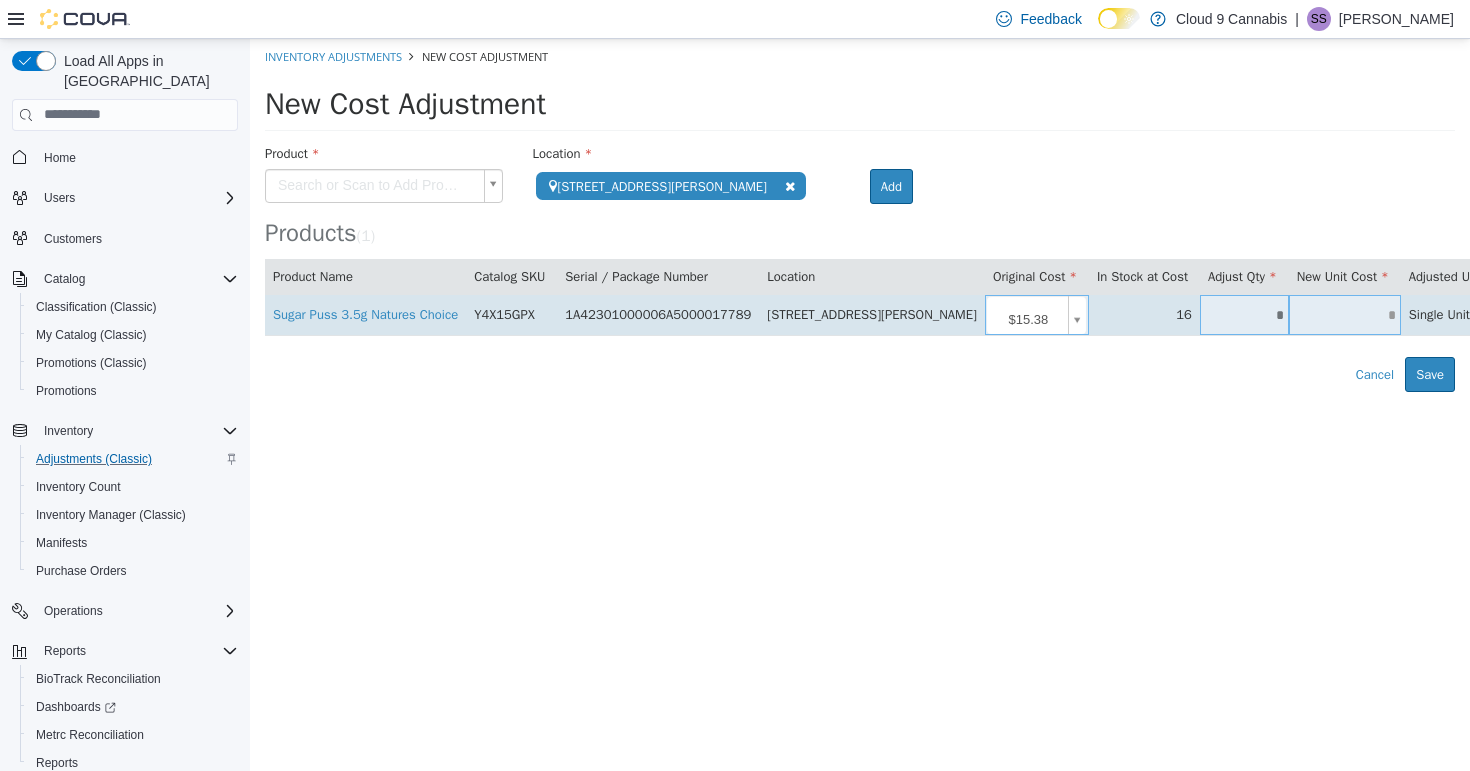 type on "*" 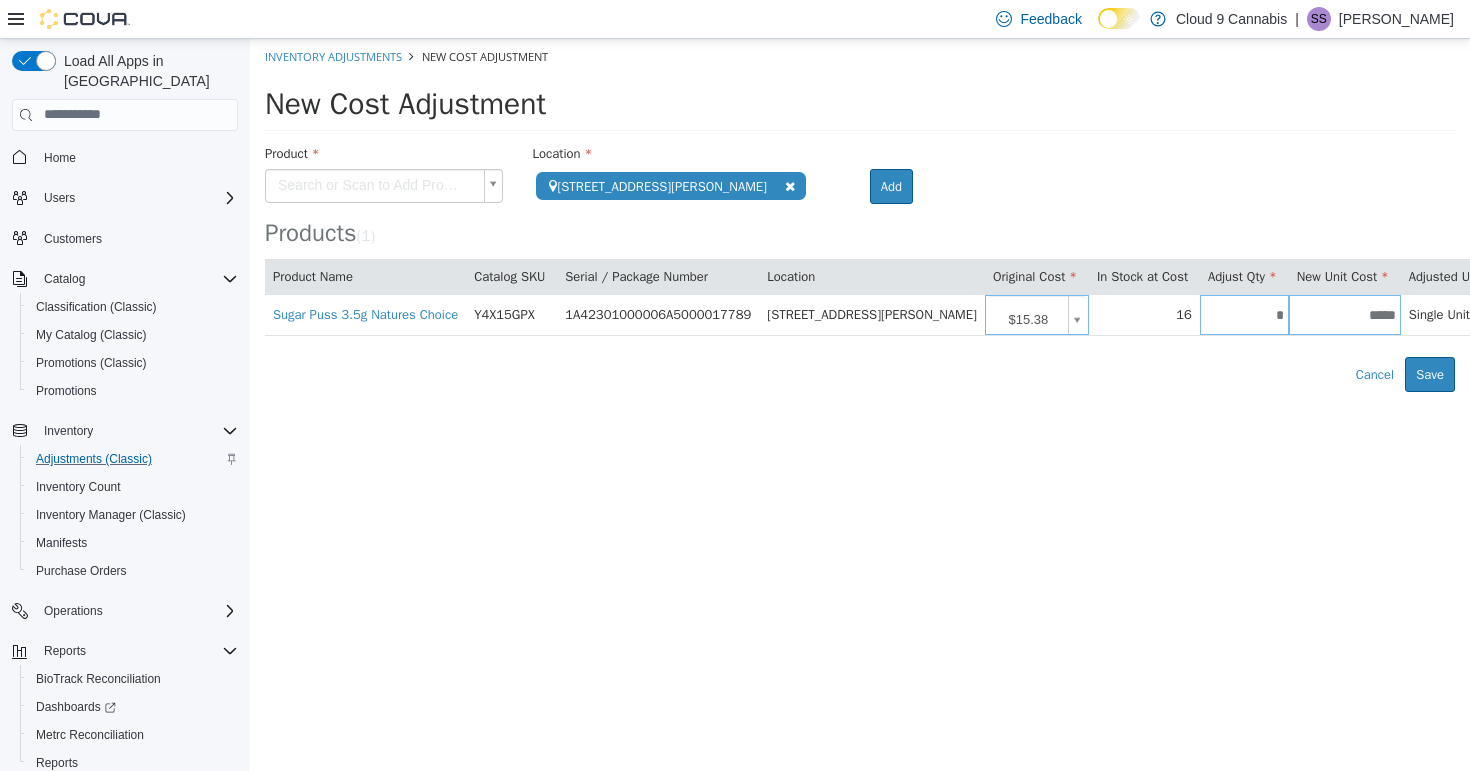 type on "******" 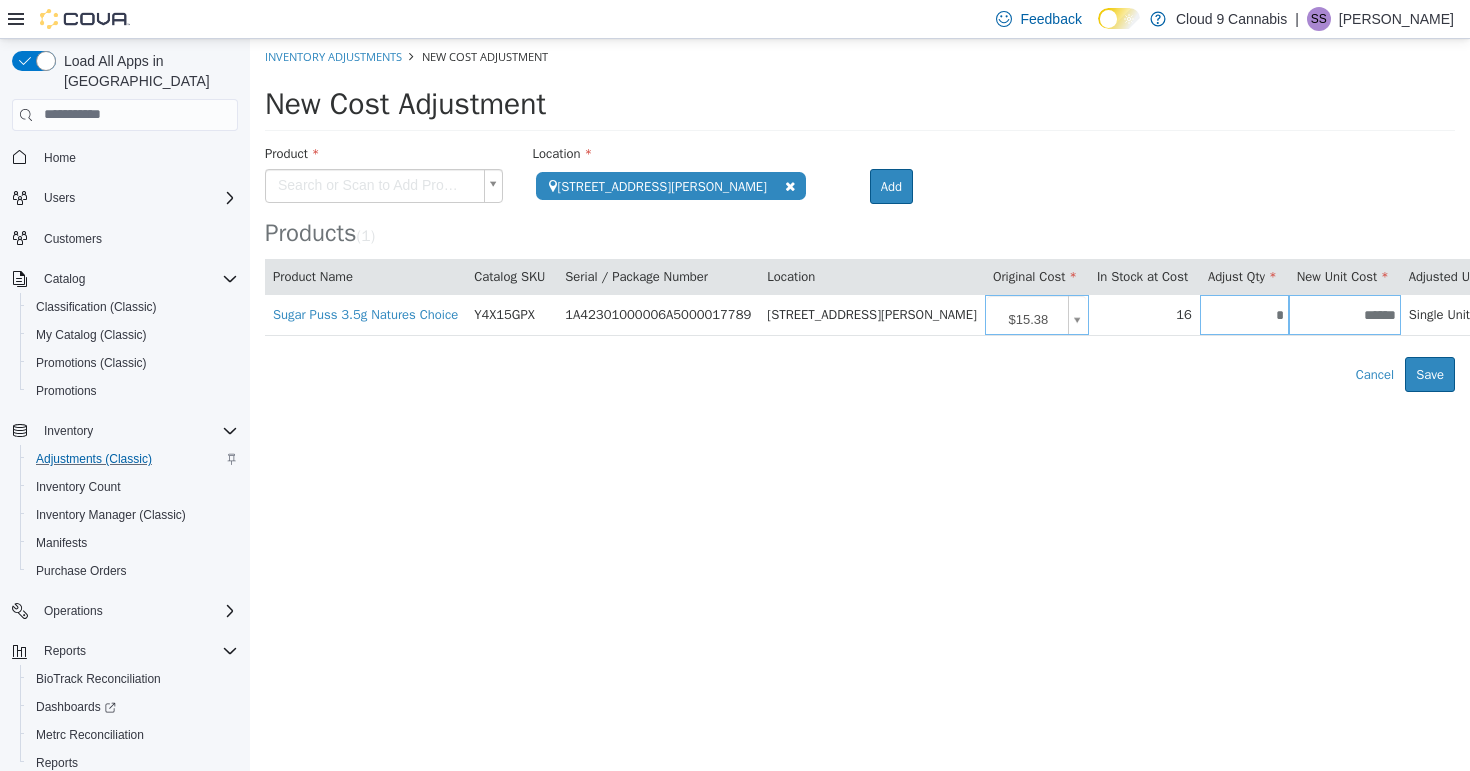 click on "**********" at bounding box center [860, 214] 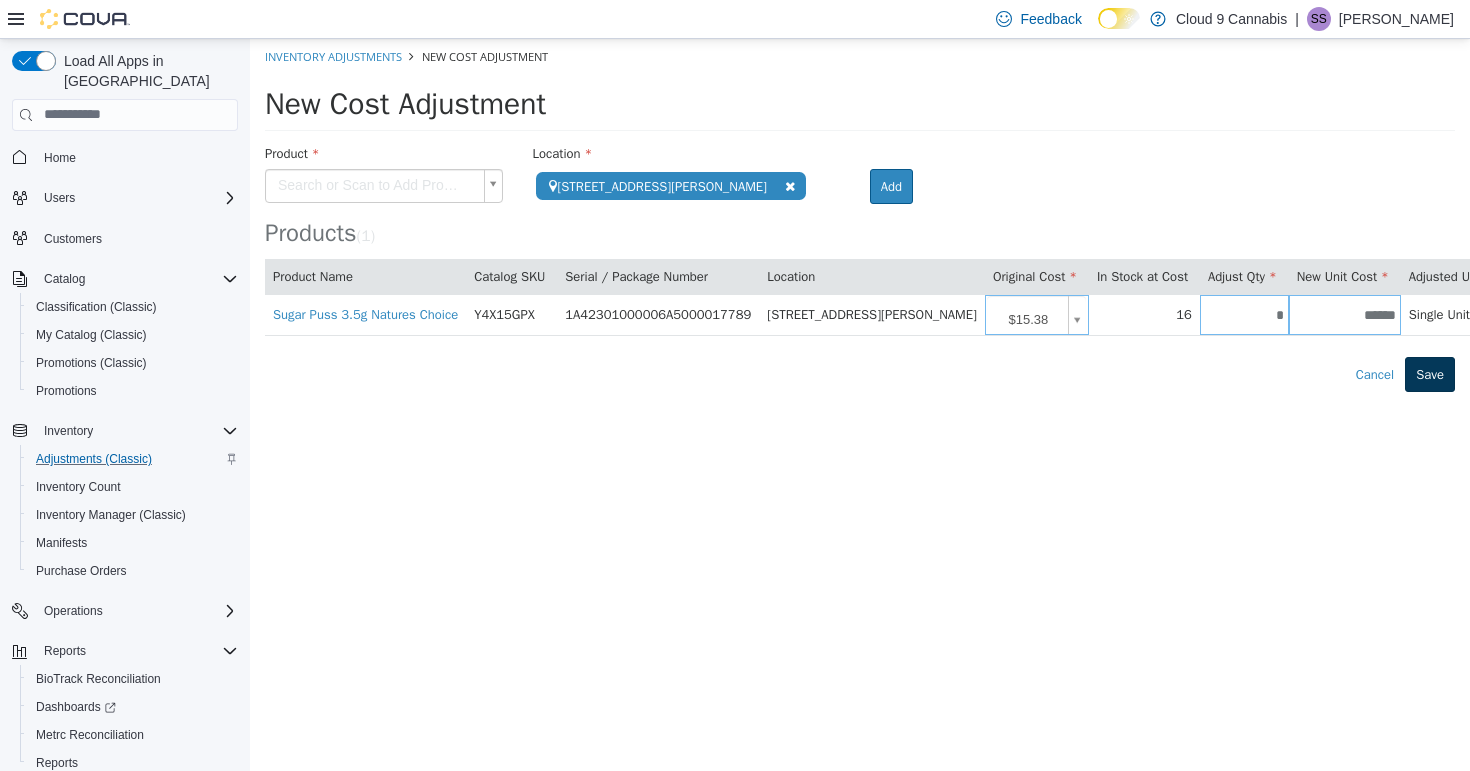 click on "Save" at bounding box center (1430, 374) 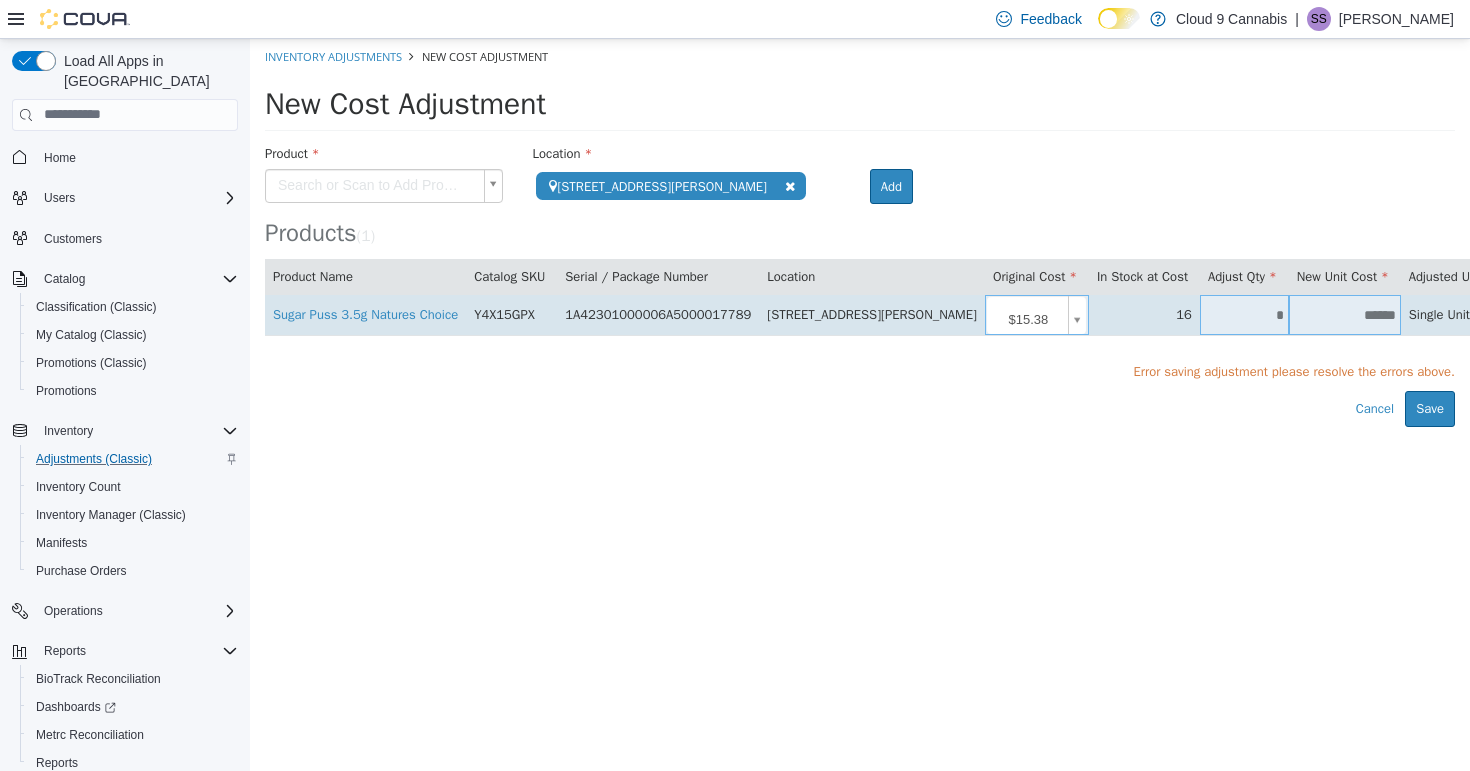 click on "*" at bounding box center (1244, 314) 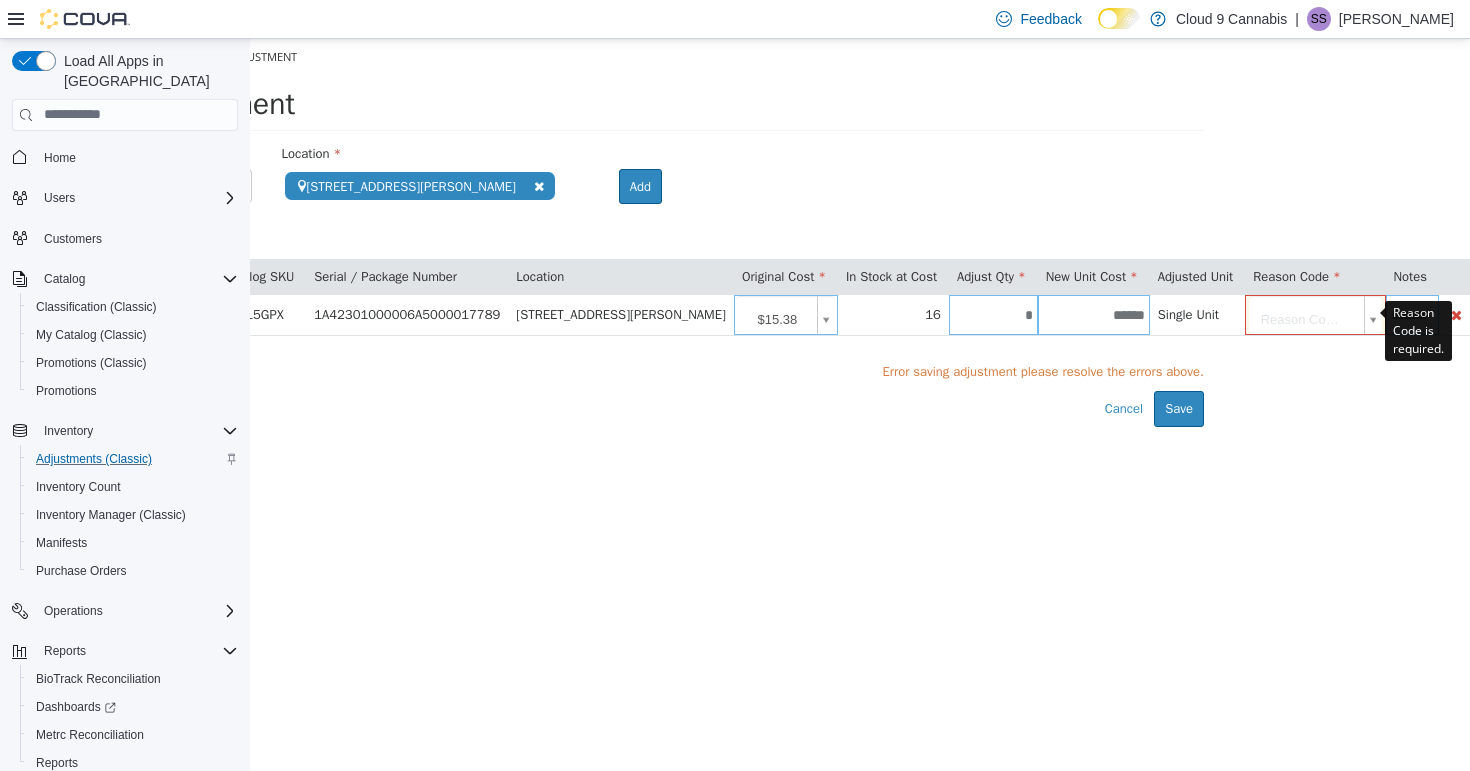 click on "**********" at bounding box center (609, 232) 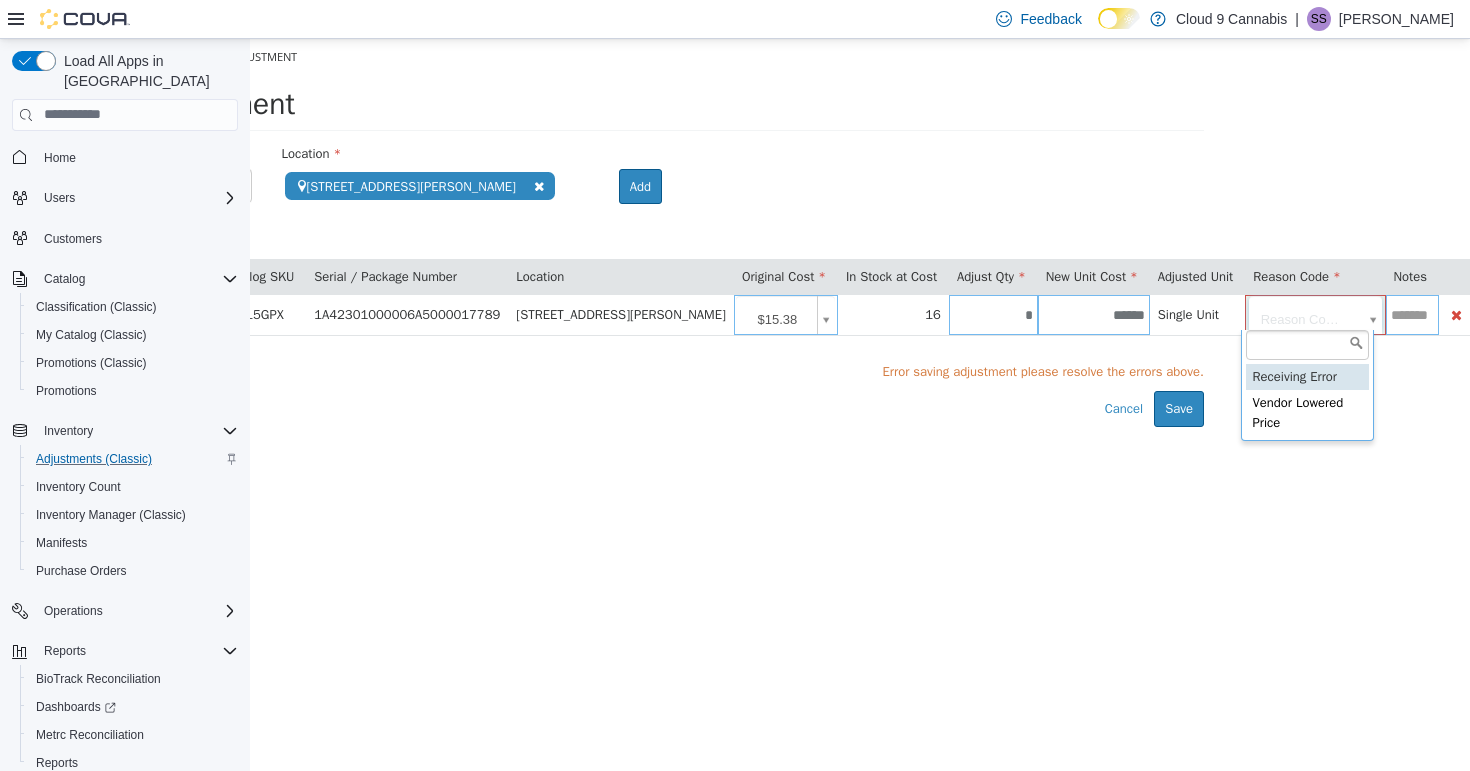 scroll, scrollTop: 0, scrollLeft: 250, axis: horizontal 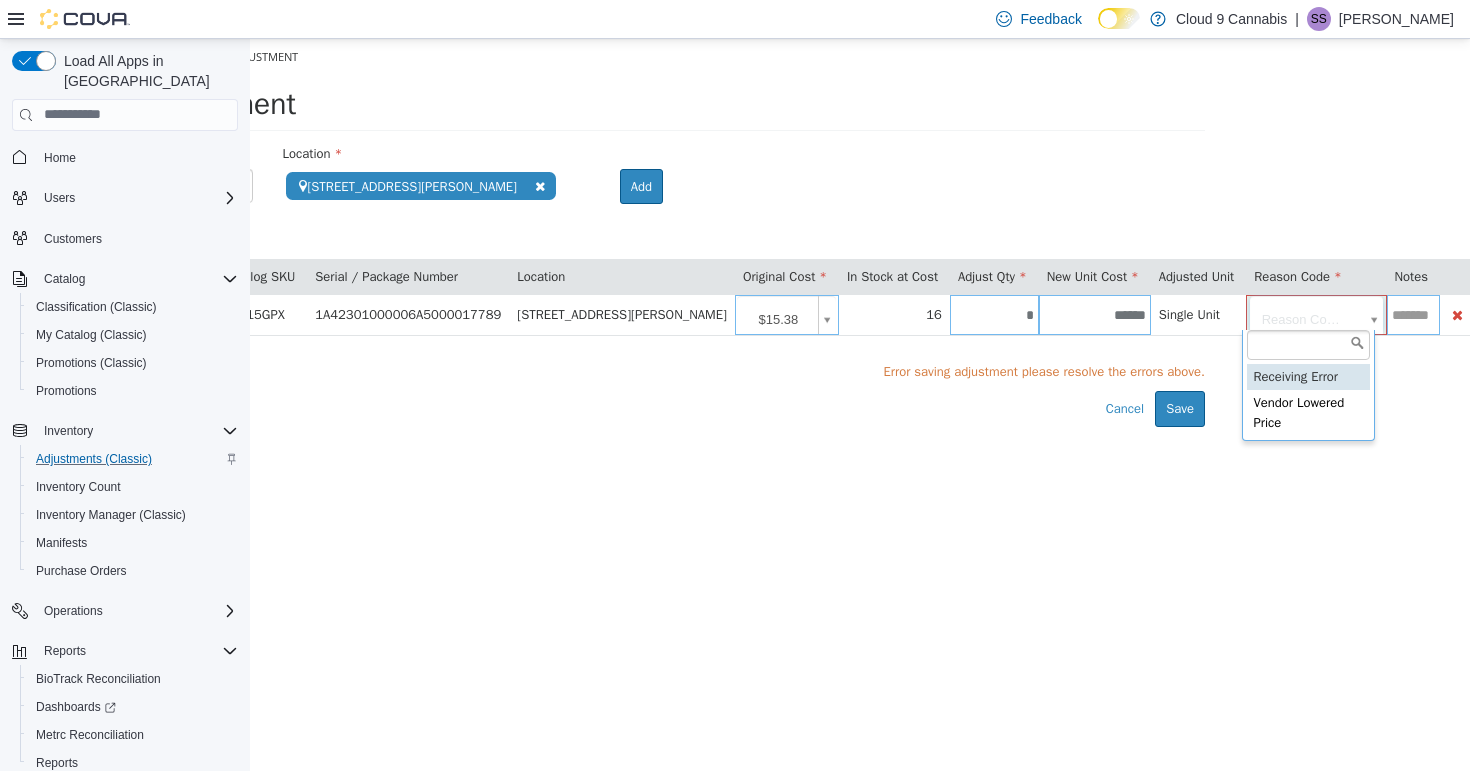 type on "**********" 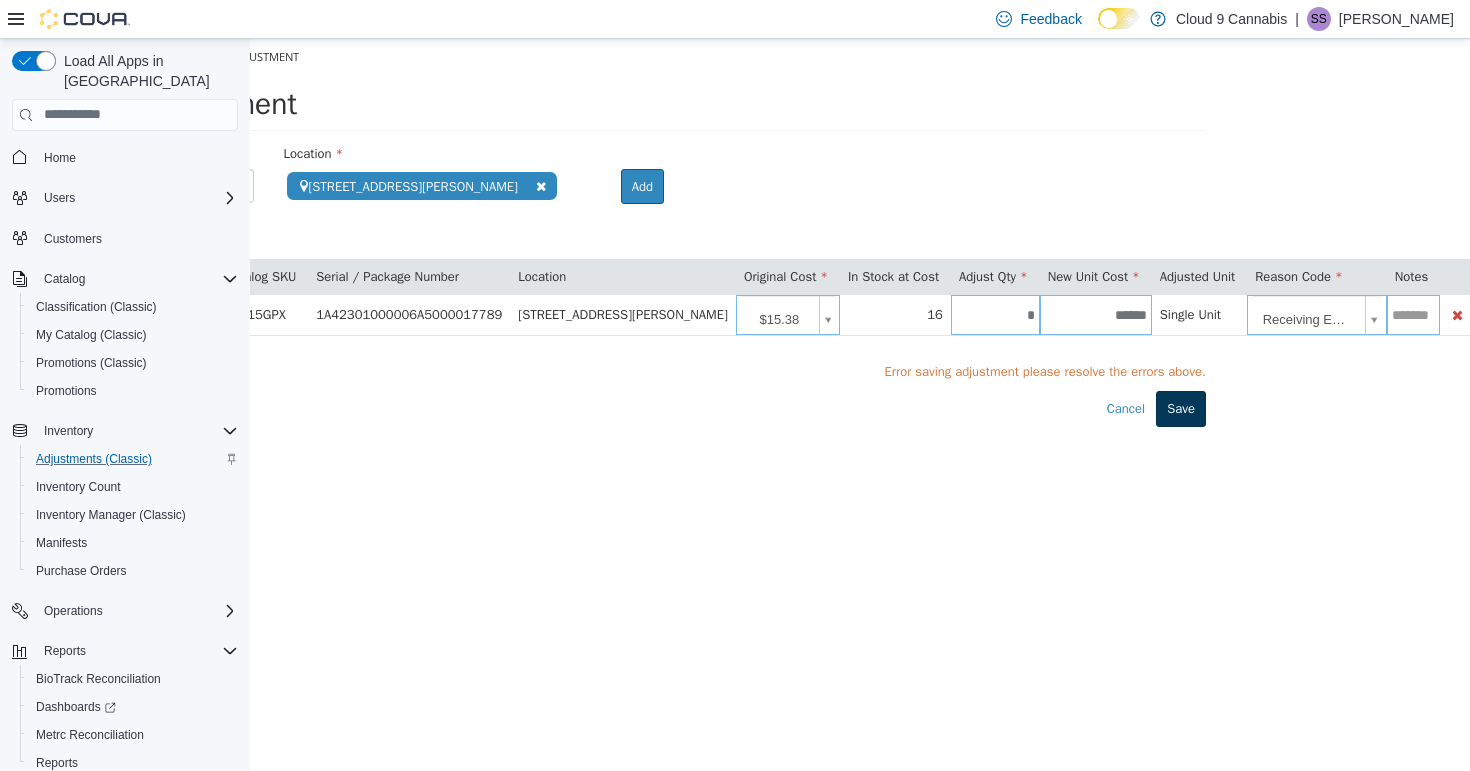 click on "Save" at bounding box center (1181, 408) 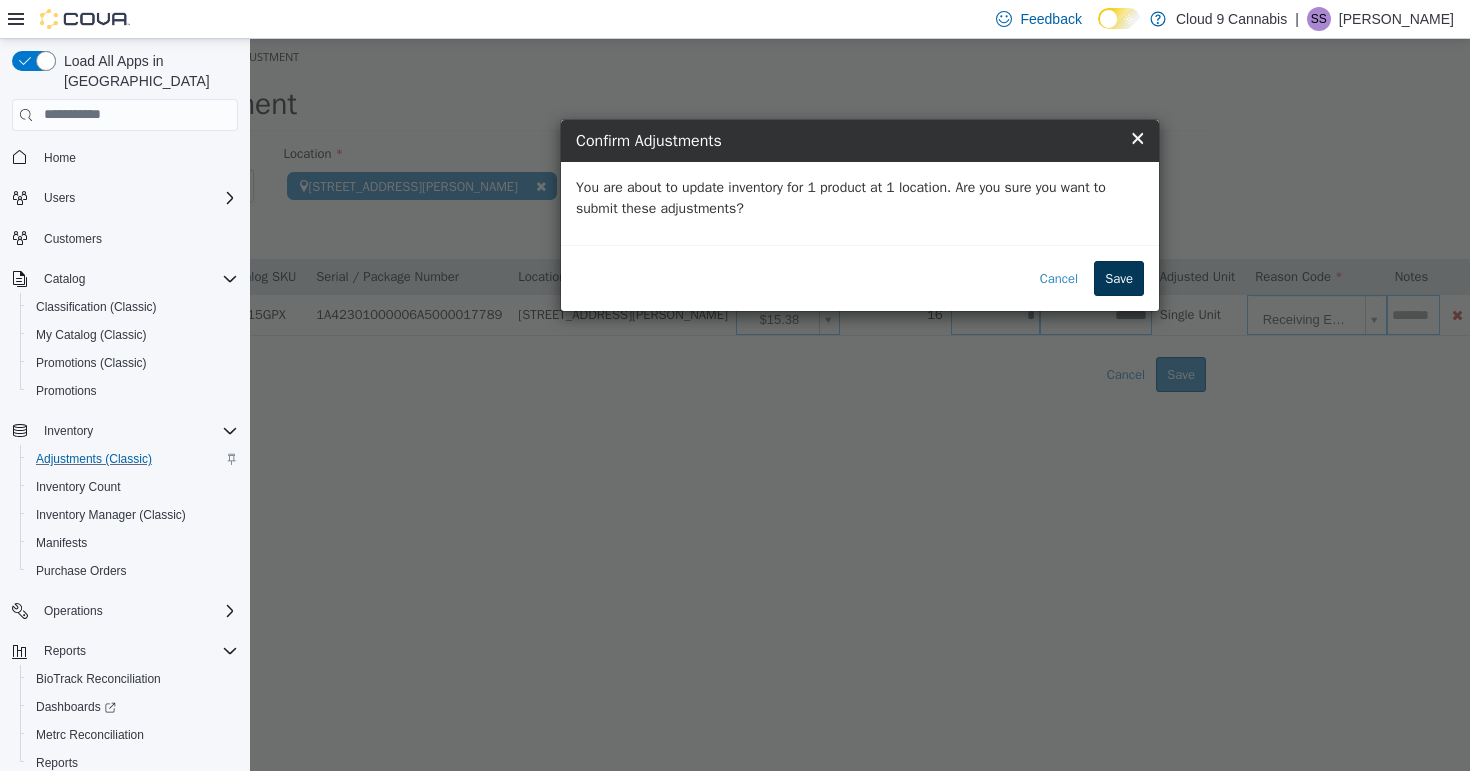 click on "Save" at bounding box center [1119, 278] 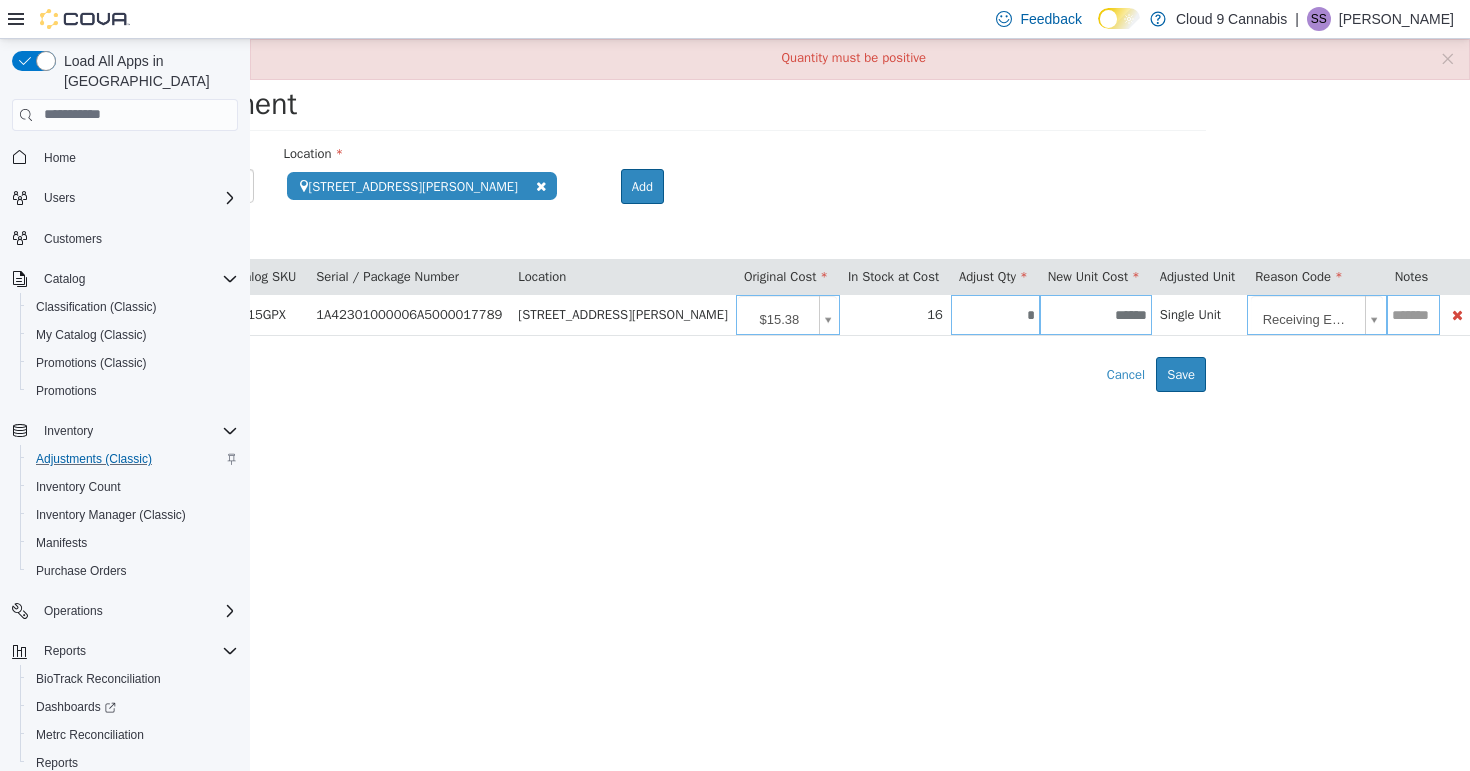 scroll, scrollTop: 0, scrollLeft: 0, axis: both 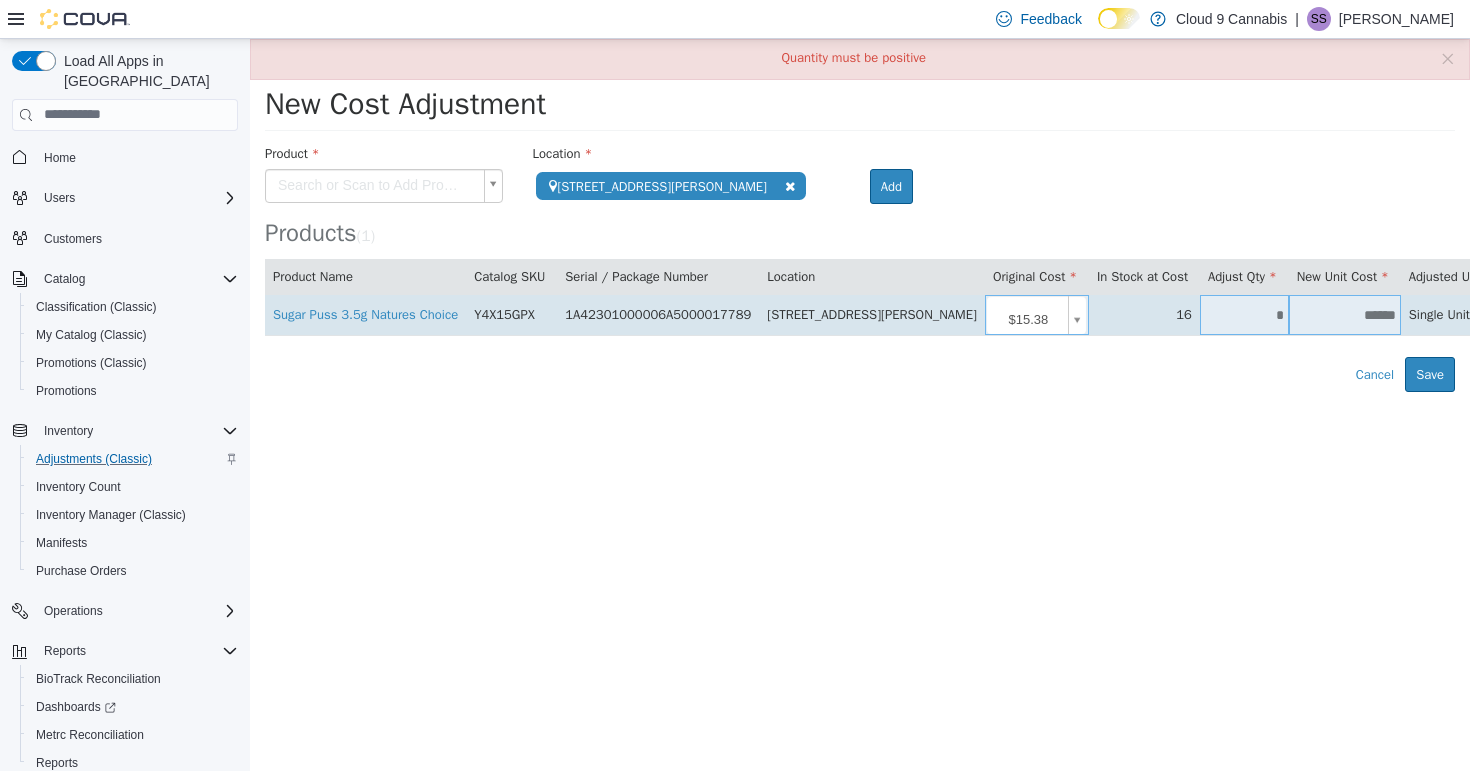 click on "*" at bounding box center [1244, 314] 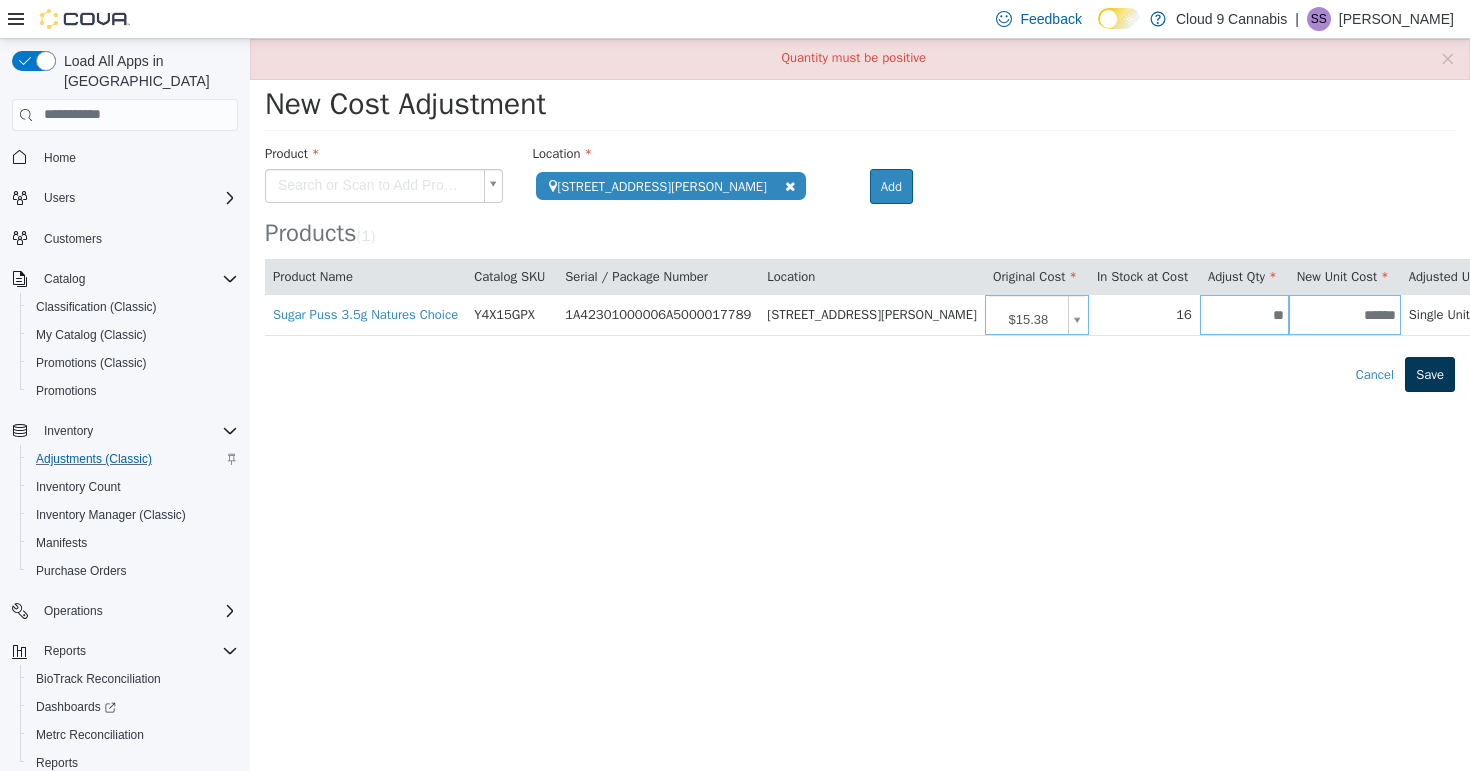 type on "**" 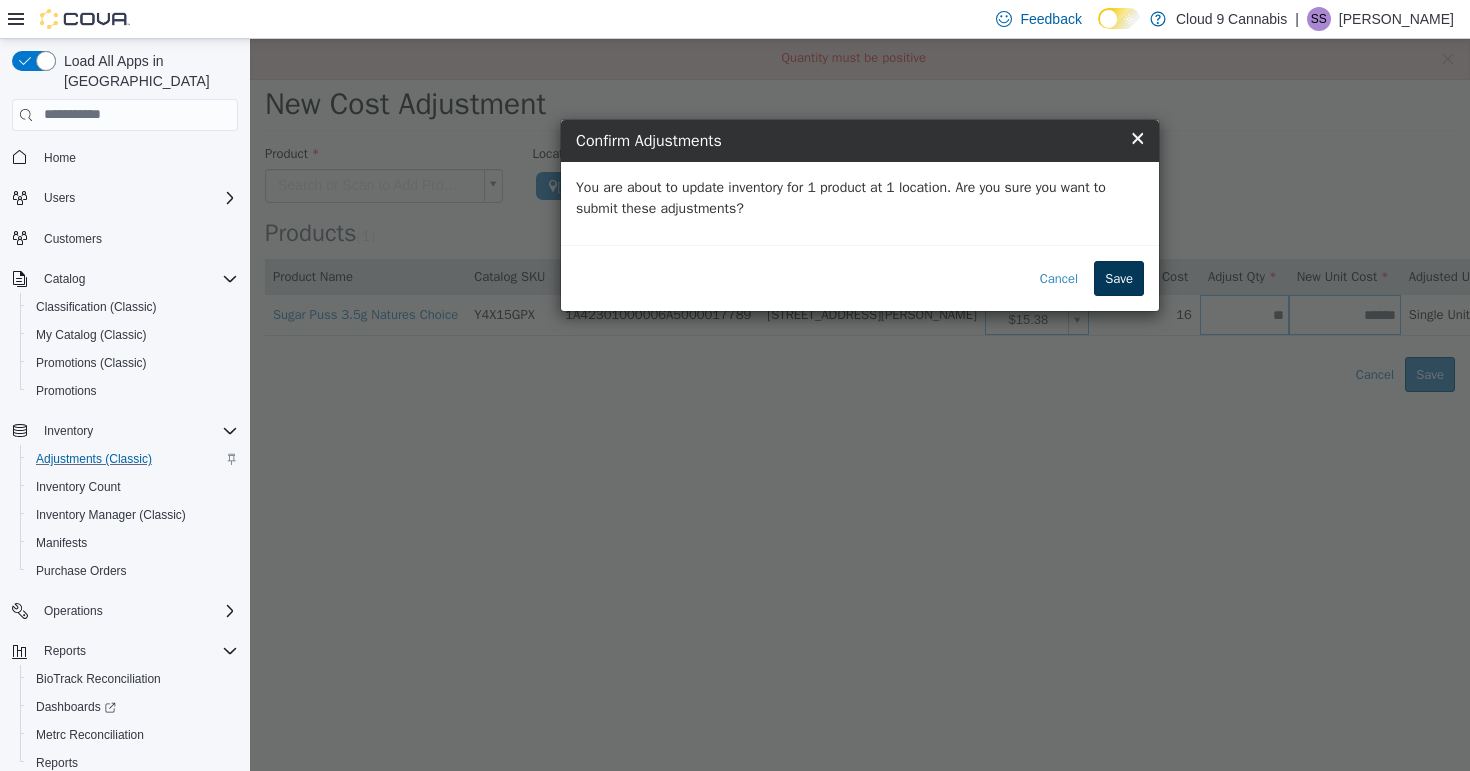click on "Save" at bounding box center [1119, 278] 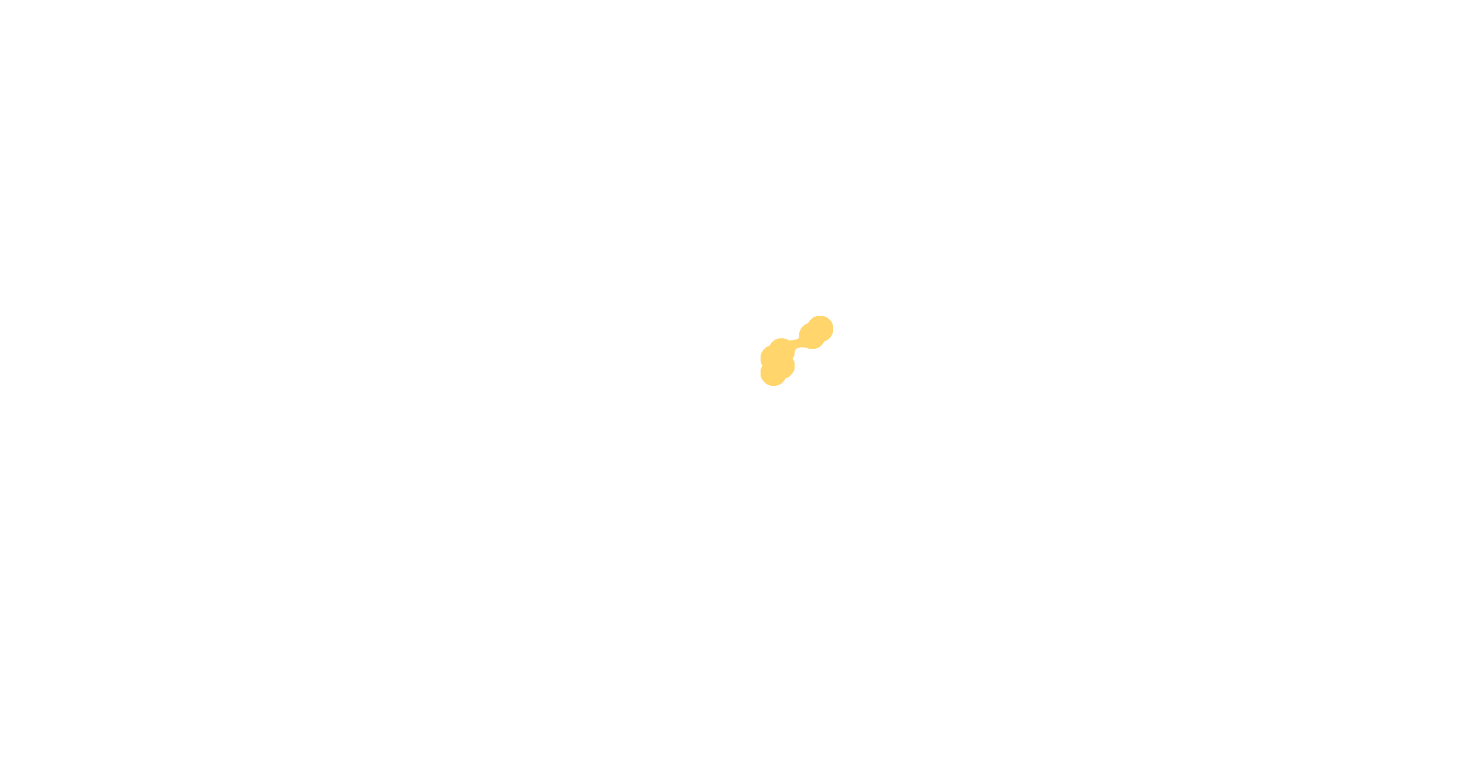 scroll, scrollTop: 0, scrollLeft: 0, axis: both 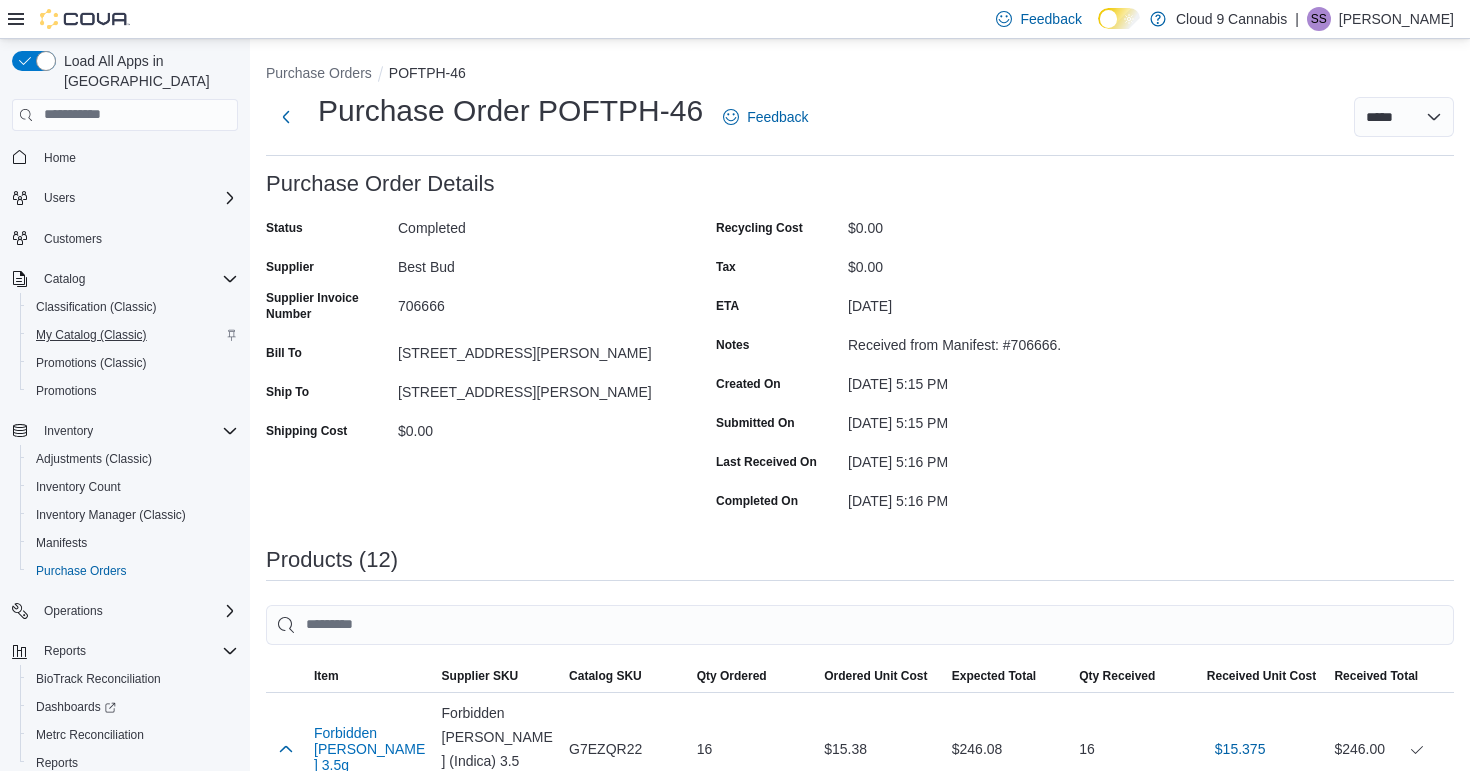 click on "My Catalog (Classic)" at bounding box center [91, 335] 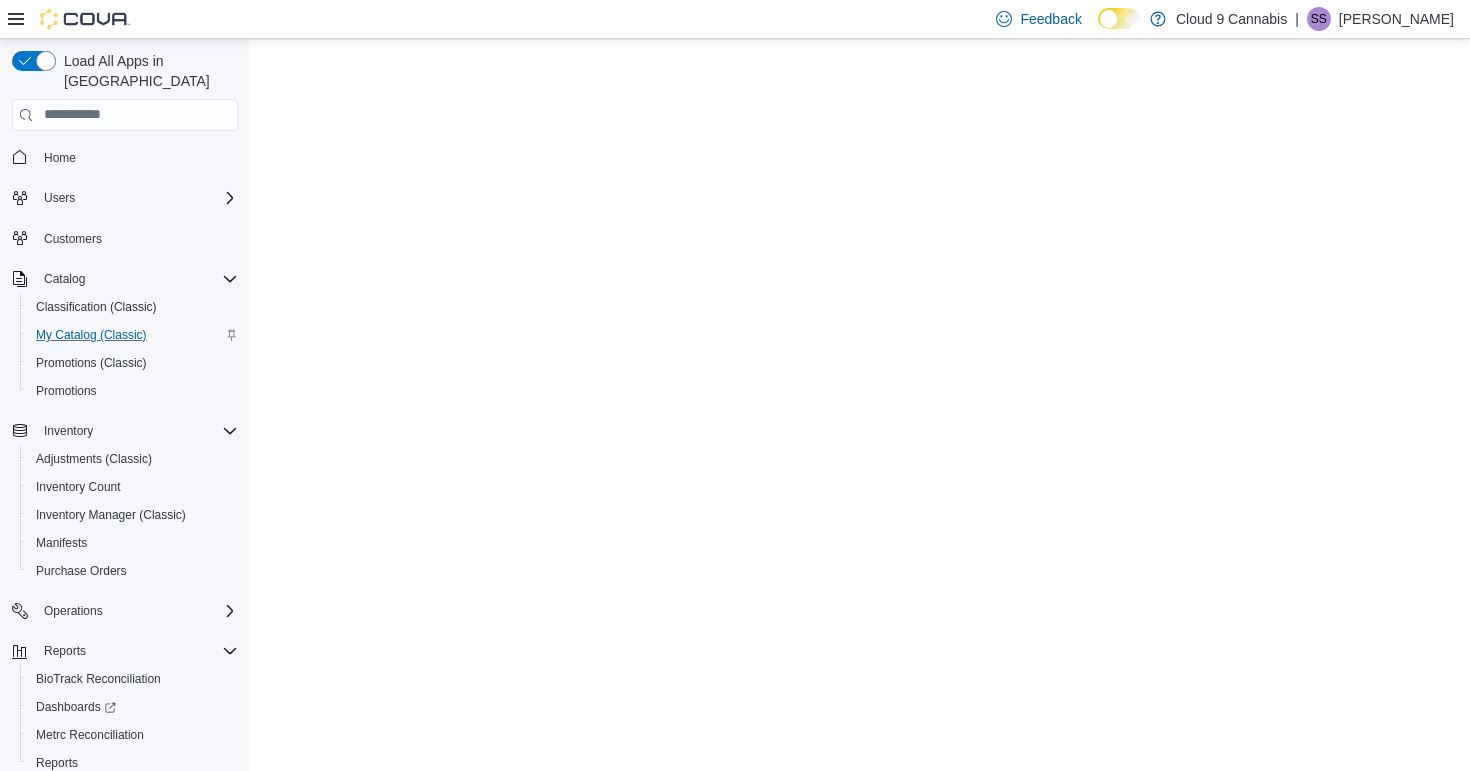 scroll, scrollTop: 0, scrollLeft: 0, axis: both 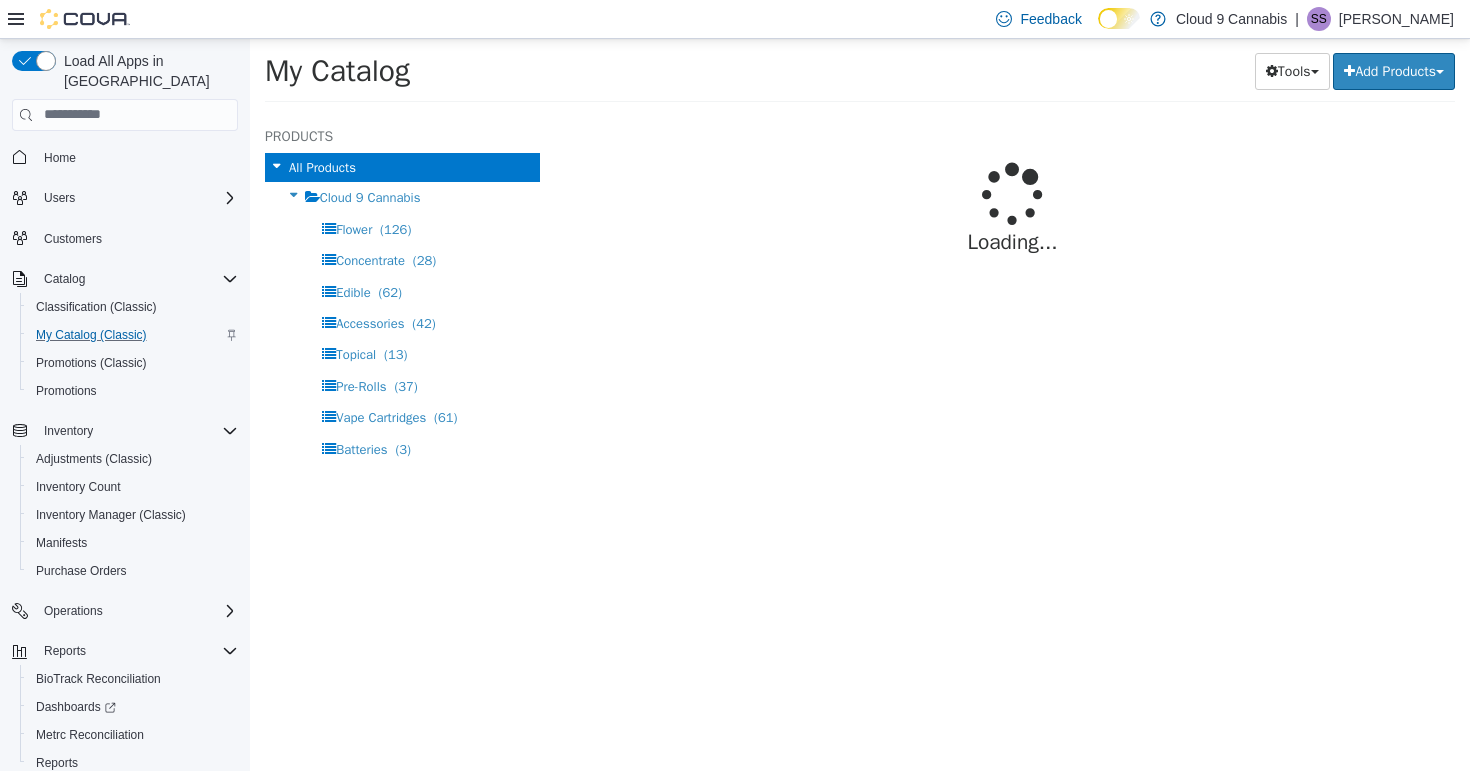 select on "**********" 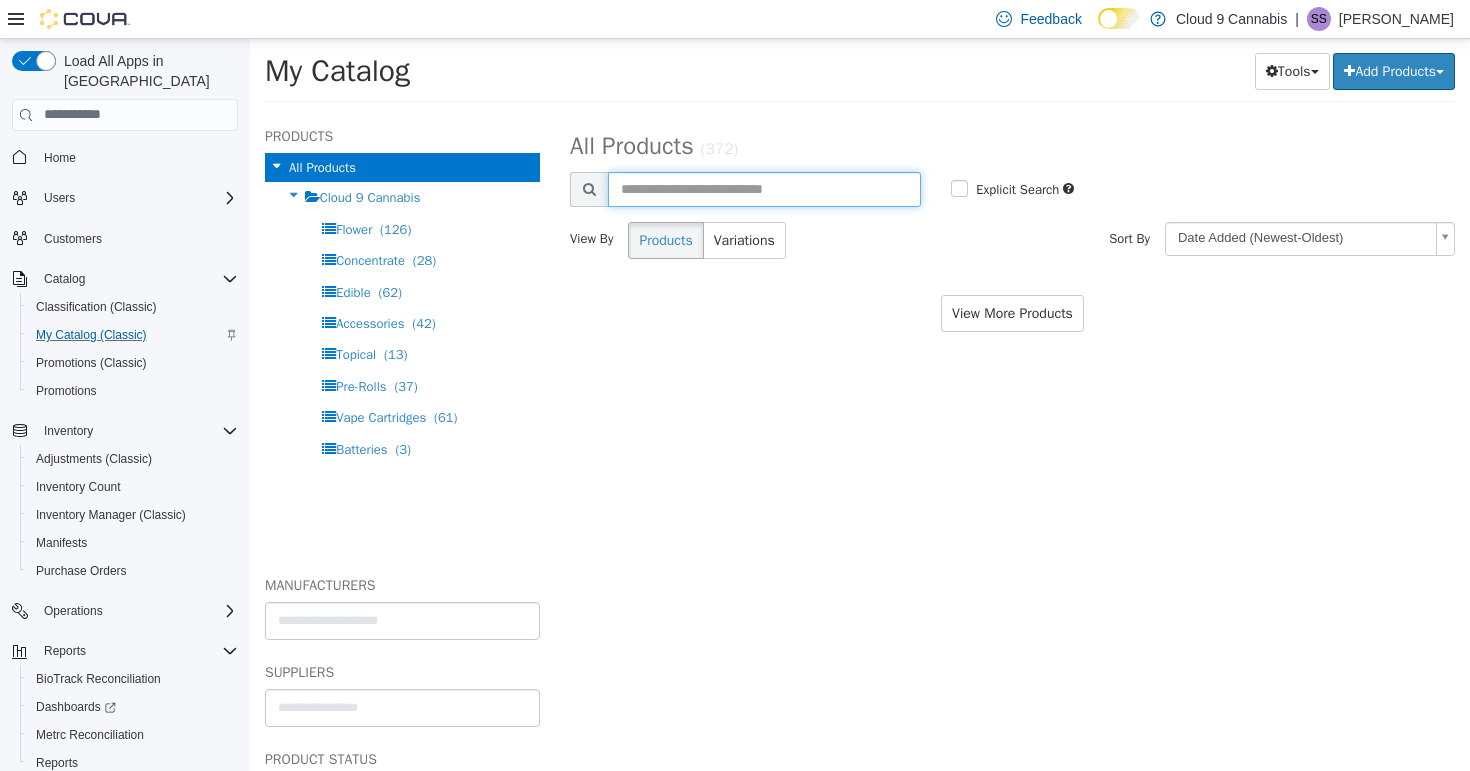 click at bounding box center (764, 188) 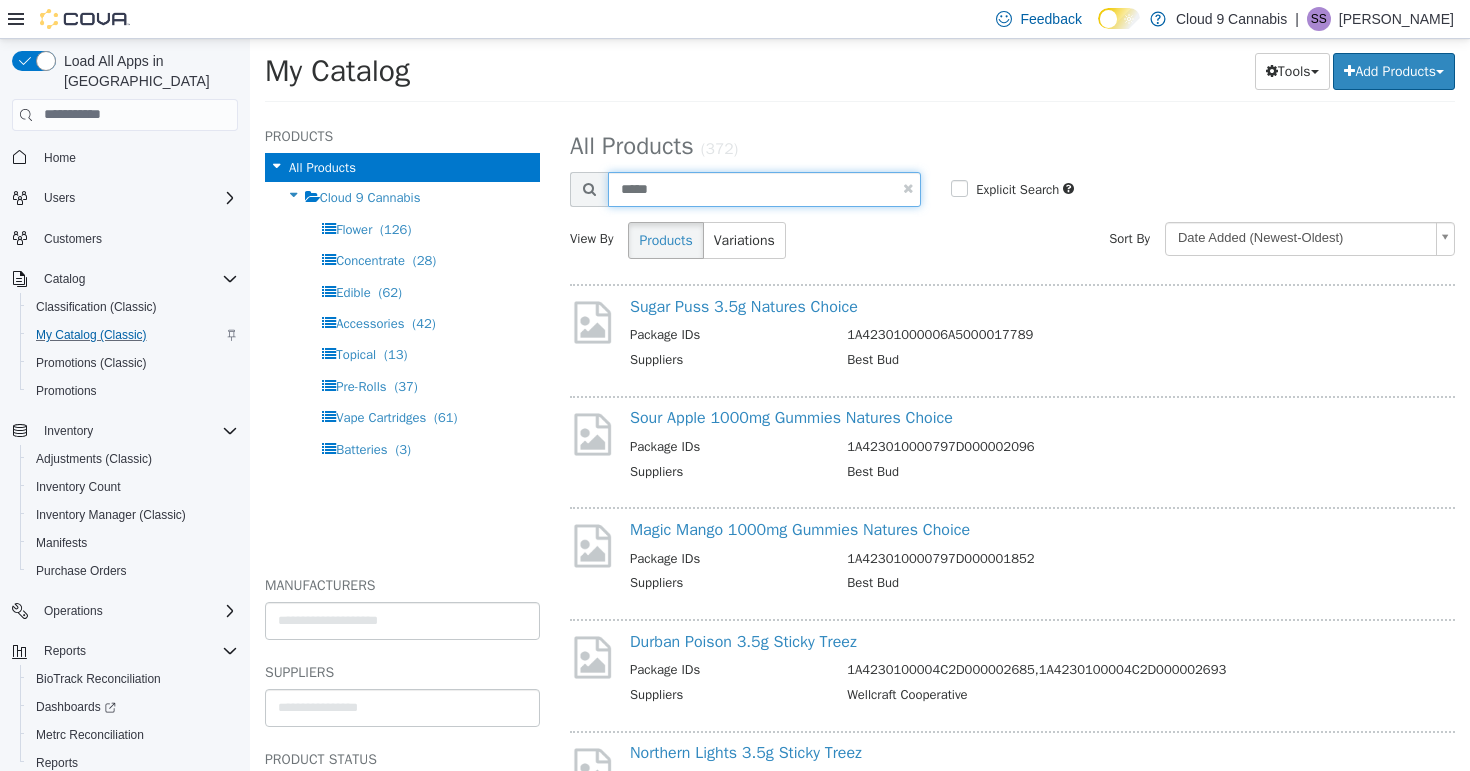type on "*****" 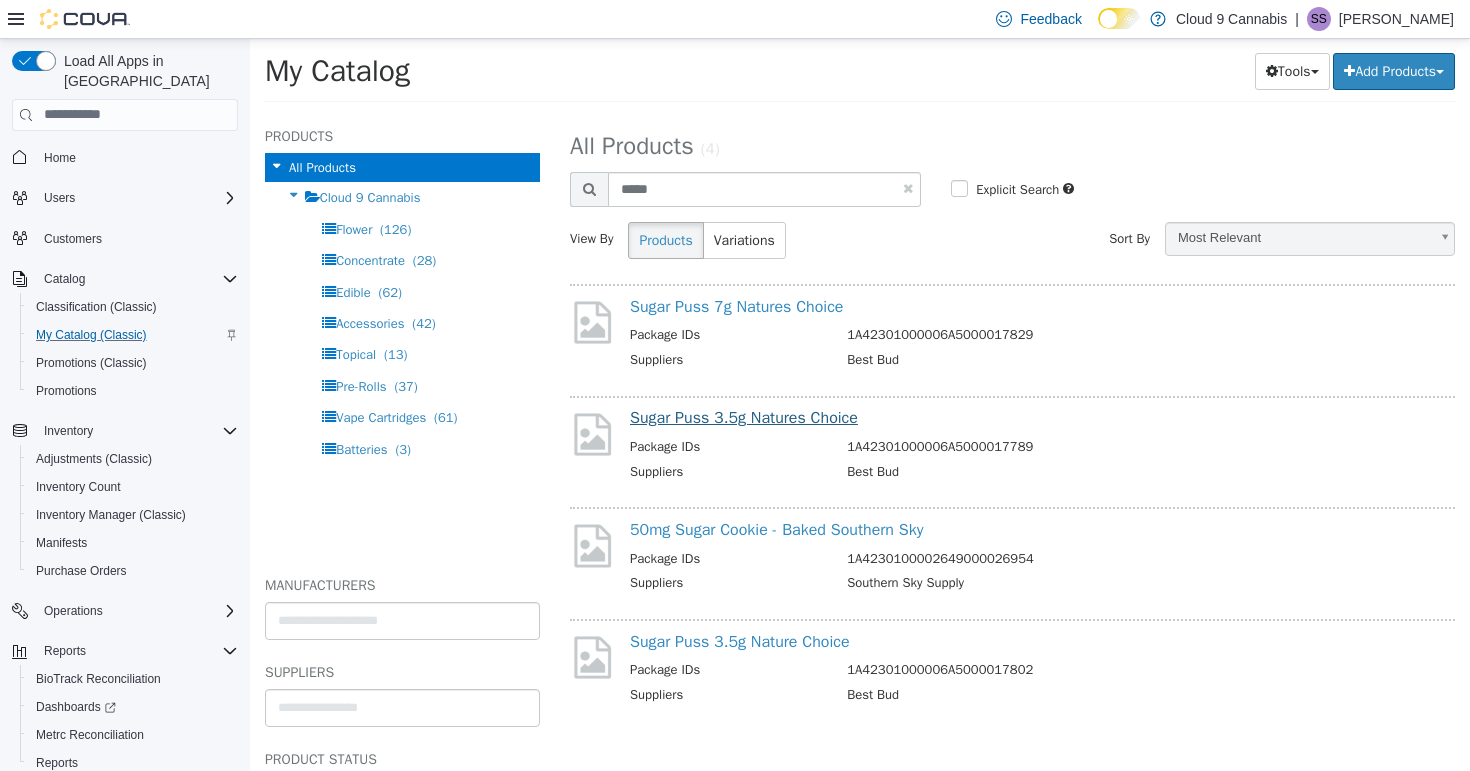 click on "Sugar Puss 3.5g Natures Choice" at bounding box center [744, 417] 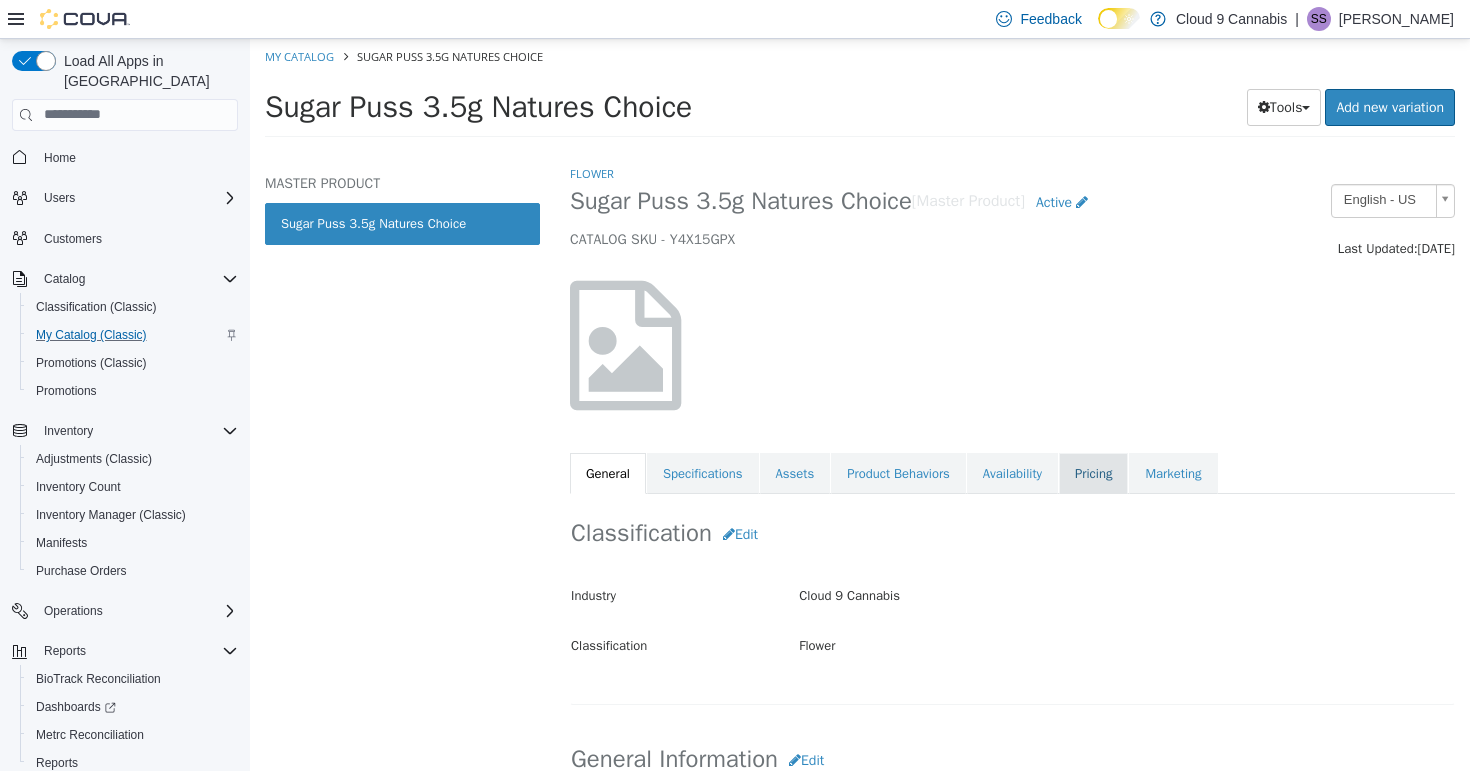 click on "Pricing" at bounding box center [1093, 473] 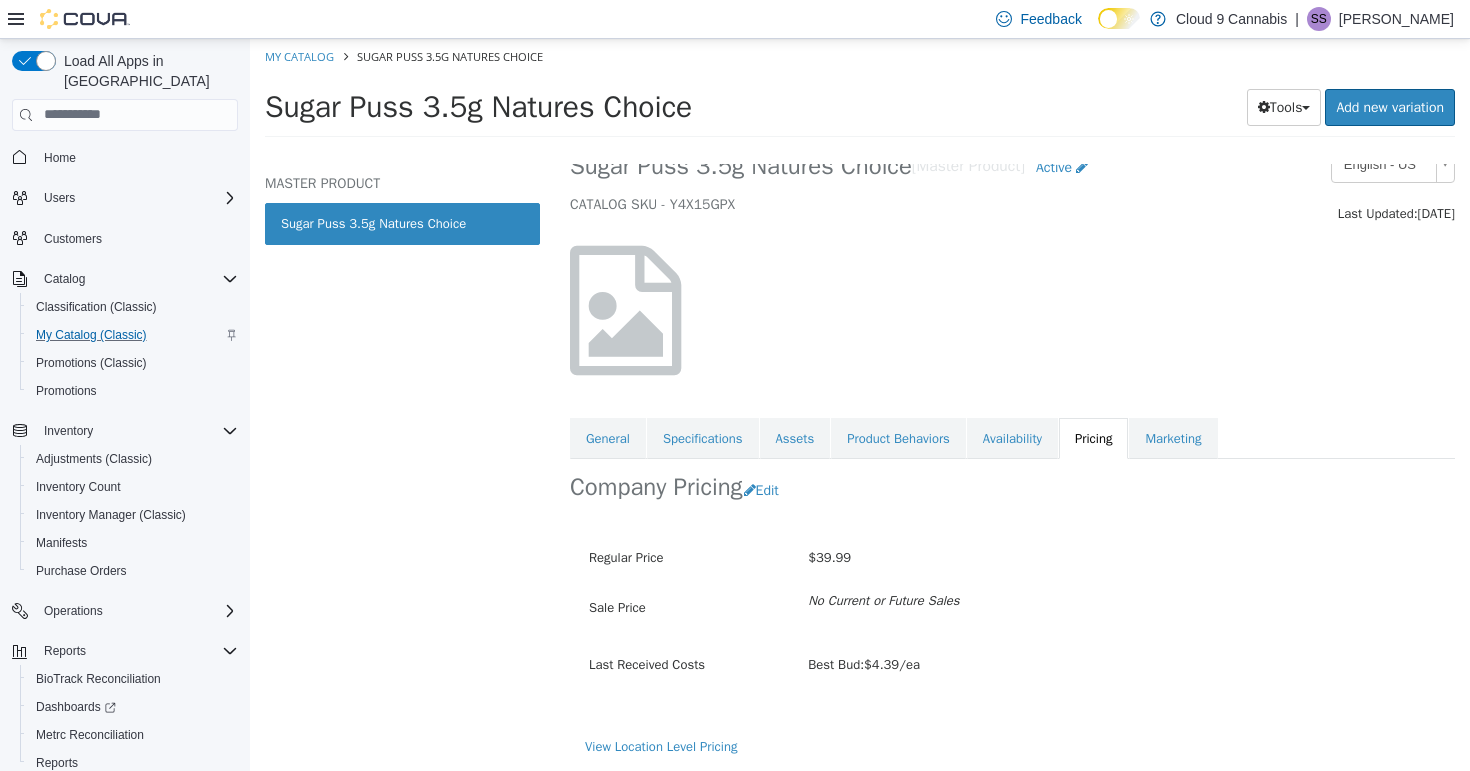 scroll, scrollTop: 59, scrollLeft: 0, axis: vertical 